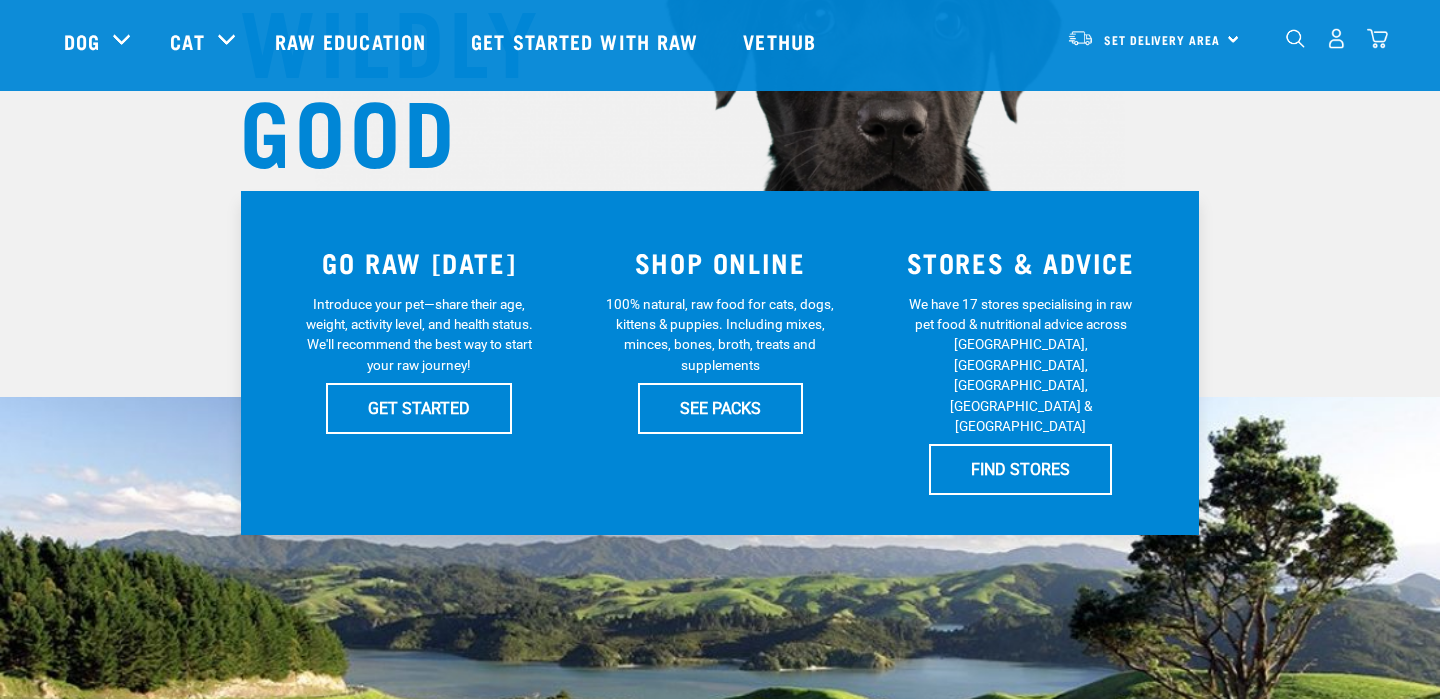 scroll, scrollTop: 284, scrollLeft: 0, axis: vertical 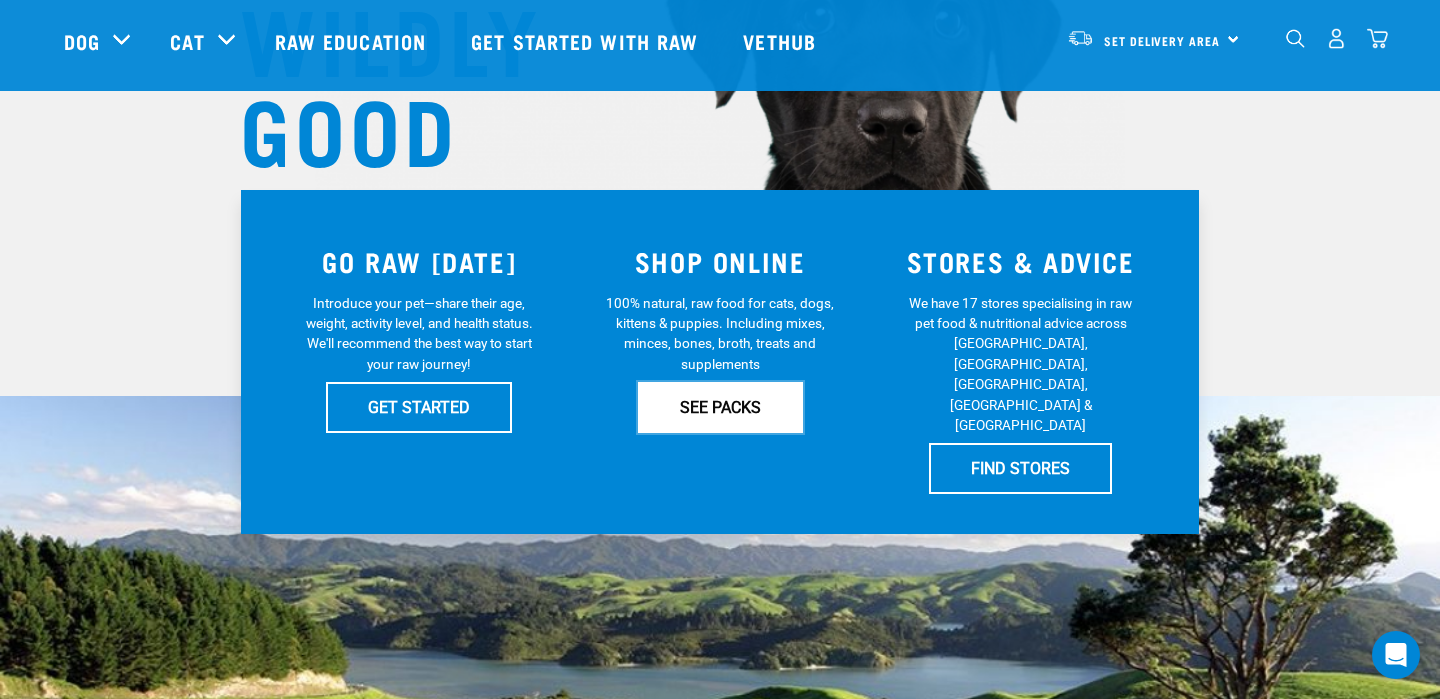 click on "SEE PACKS" at bounding box center (720, 407) 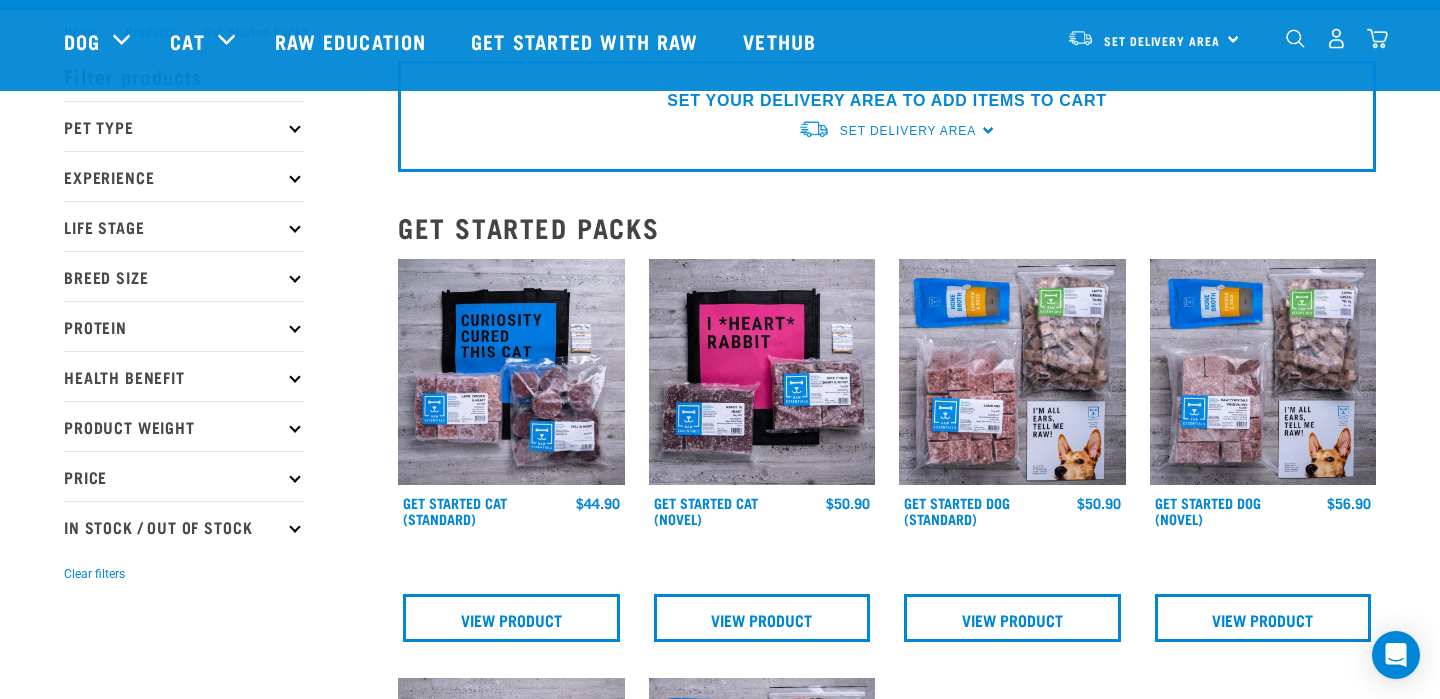 scroll, scrollTop: 24, scrollLeft: 0, axis: vertical 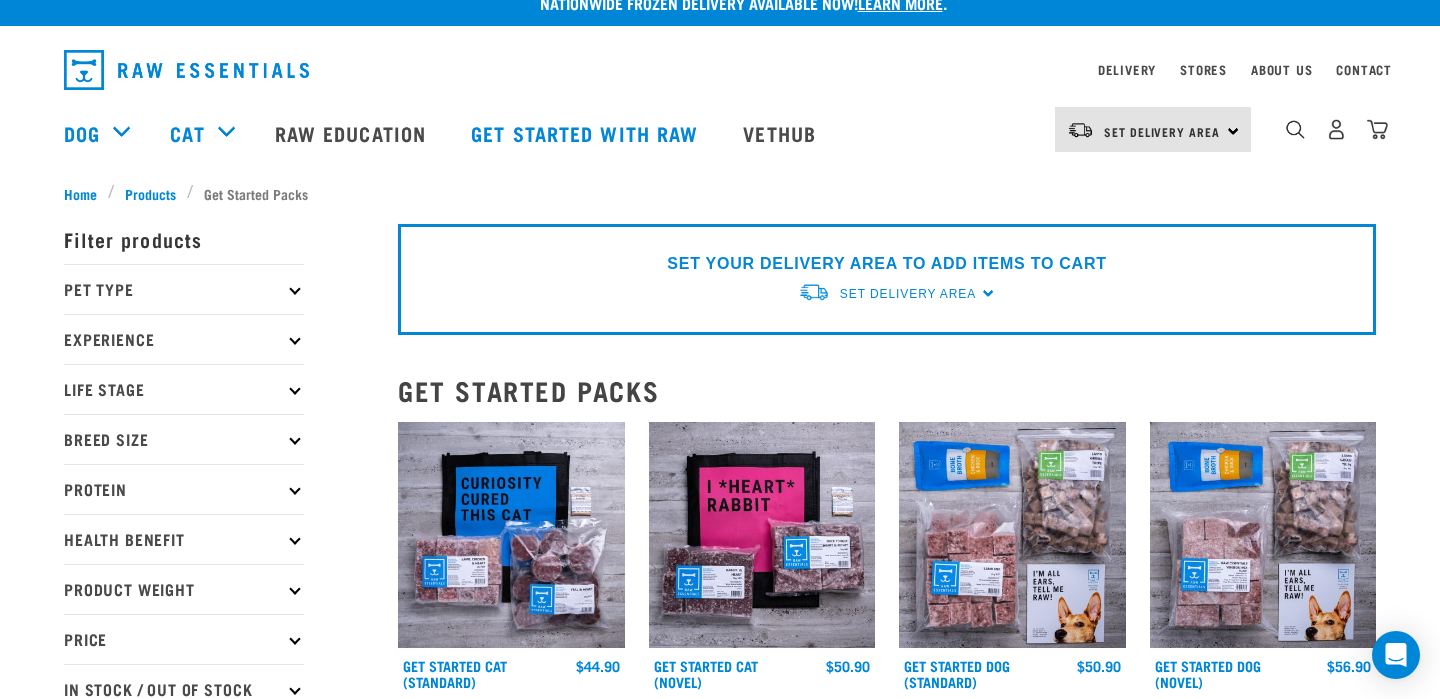 click at bounding box center (294, 289) 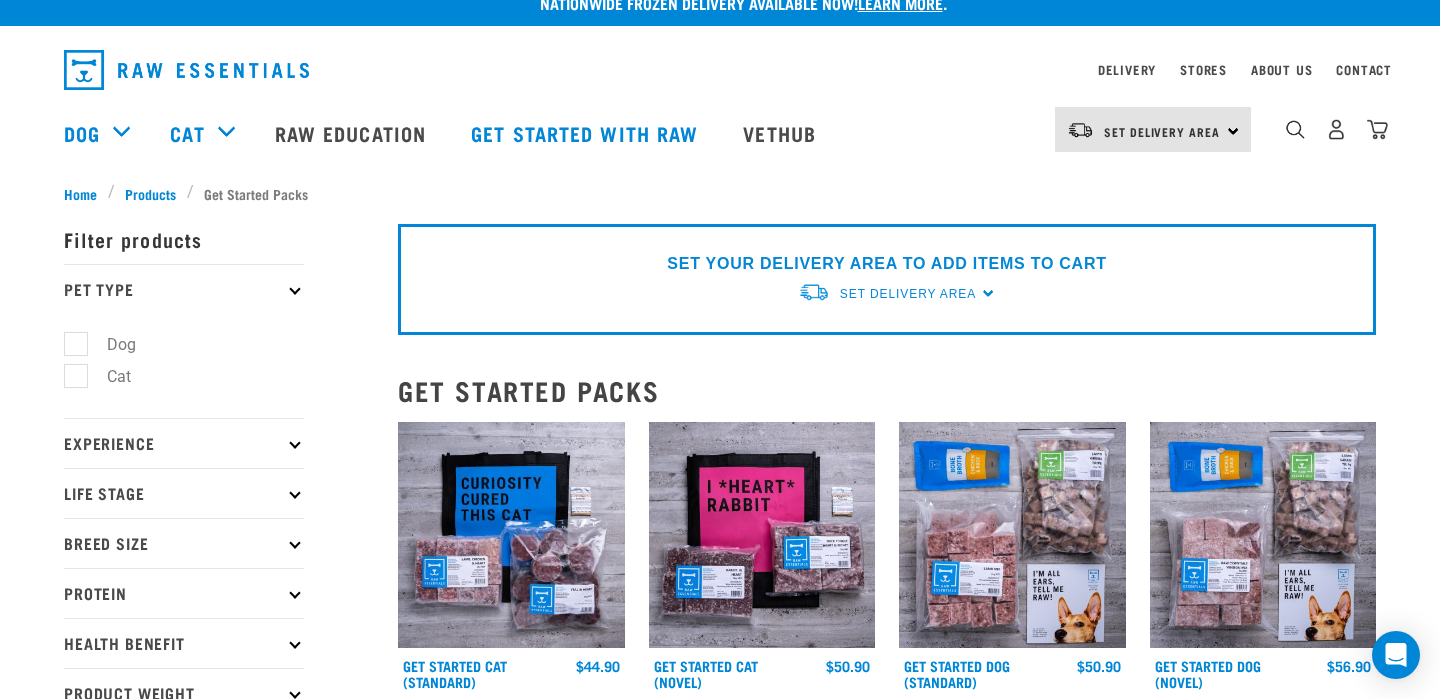 click on "Dog" at bounding box center [109, 344] 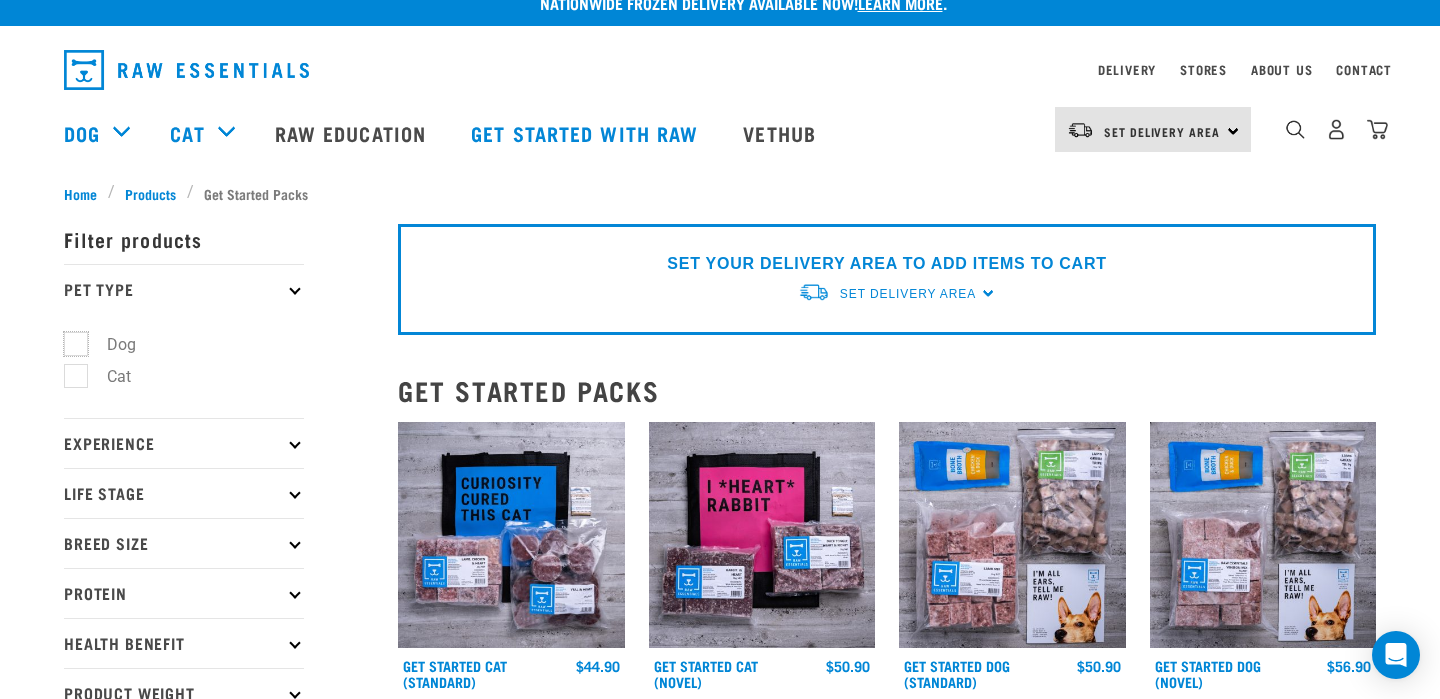 click on "Dog" at bounding box center (70, 340) 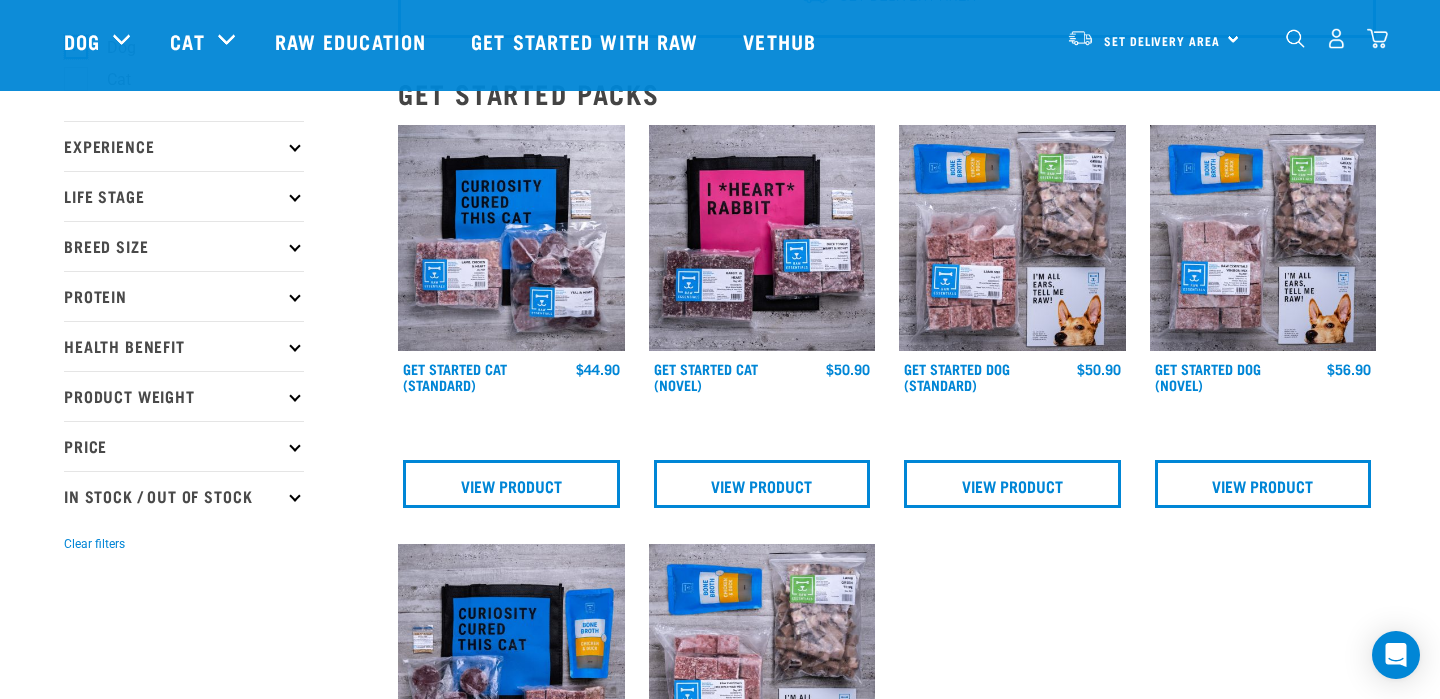 scroll, scrollTop: 179, scrollLeft: 0, axis: vertical 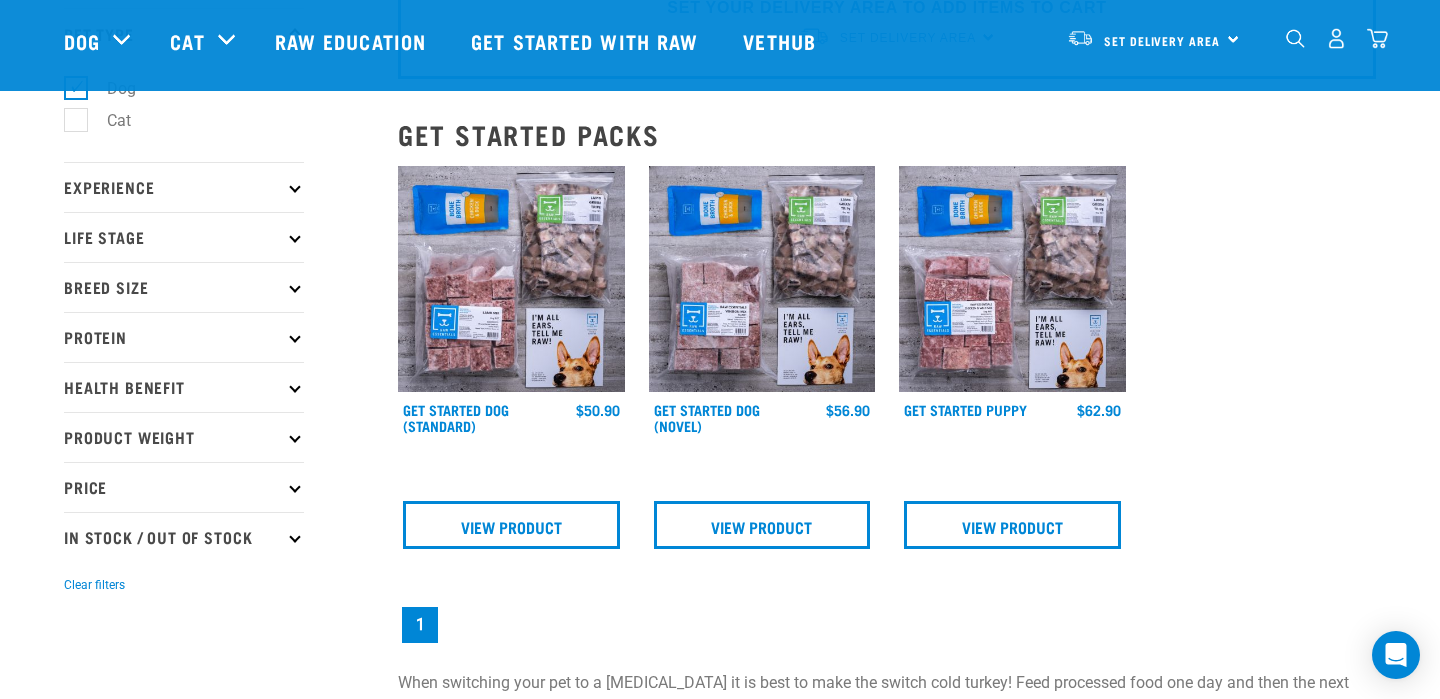 click at bounding box center (294, 286) 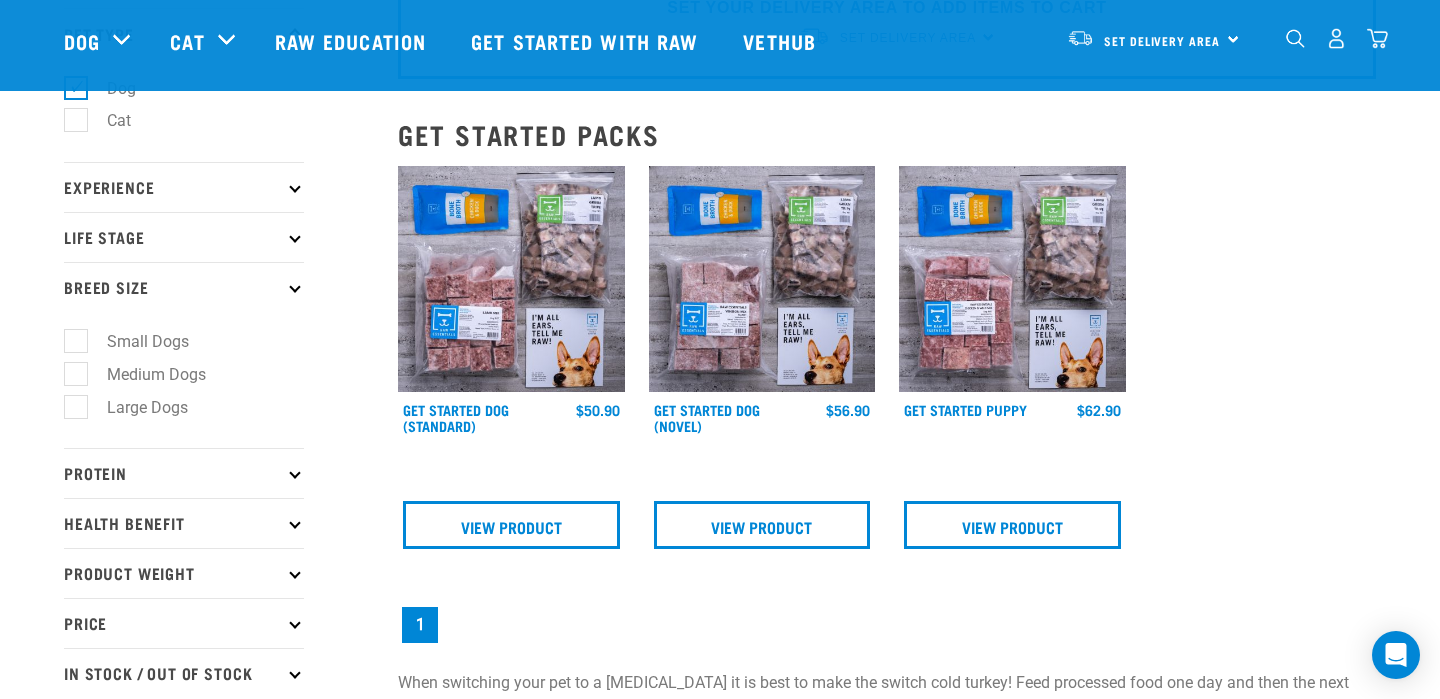 click on "Medium Dogs" at bounding box center (144, 374) 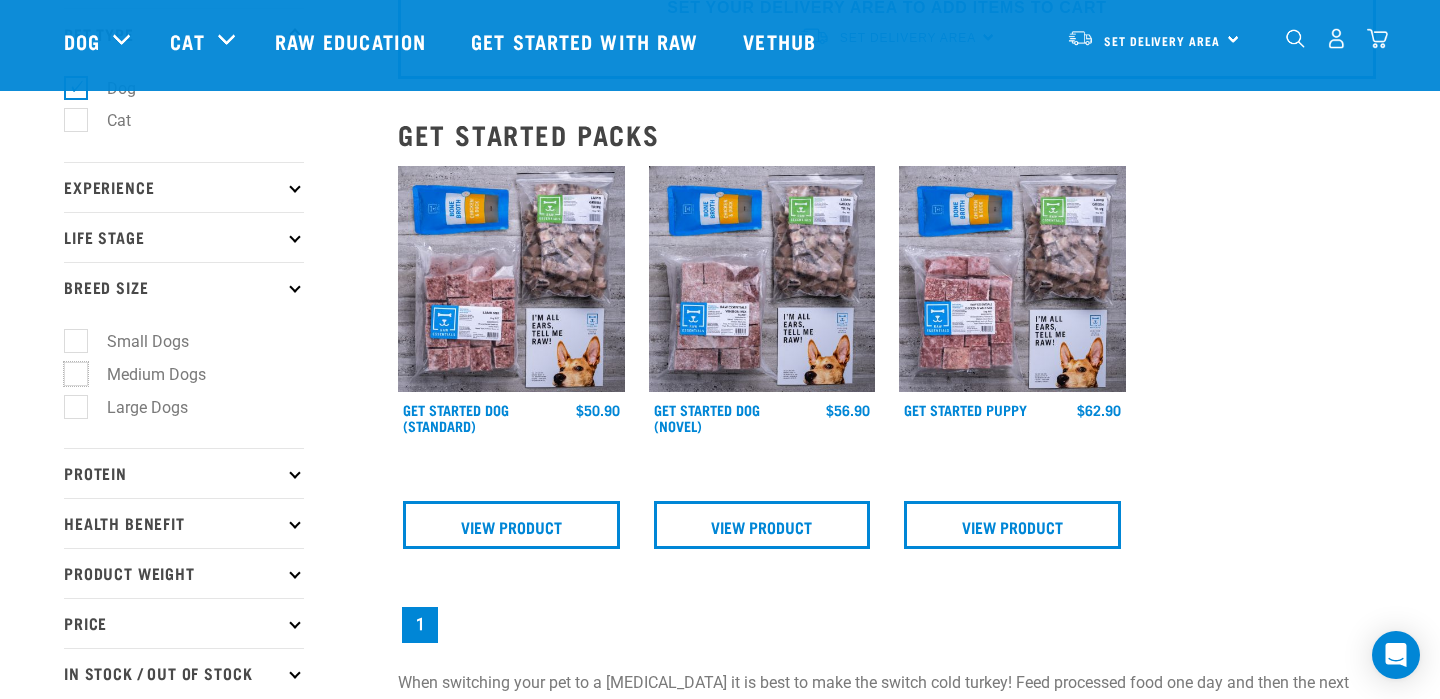 checkbox on "true" 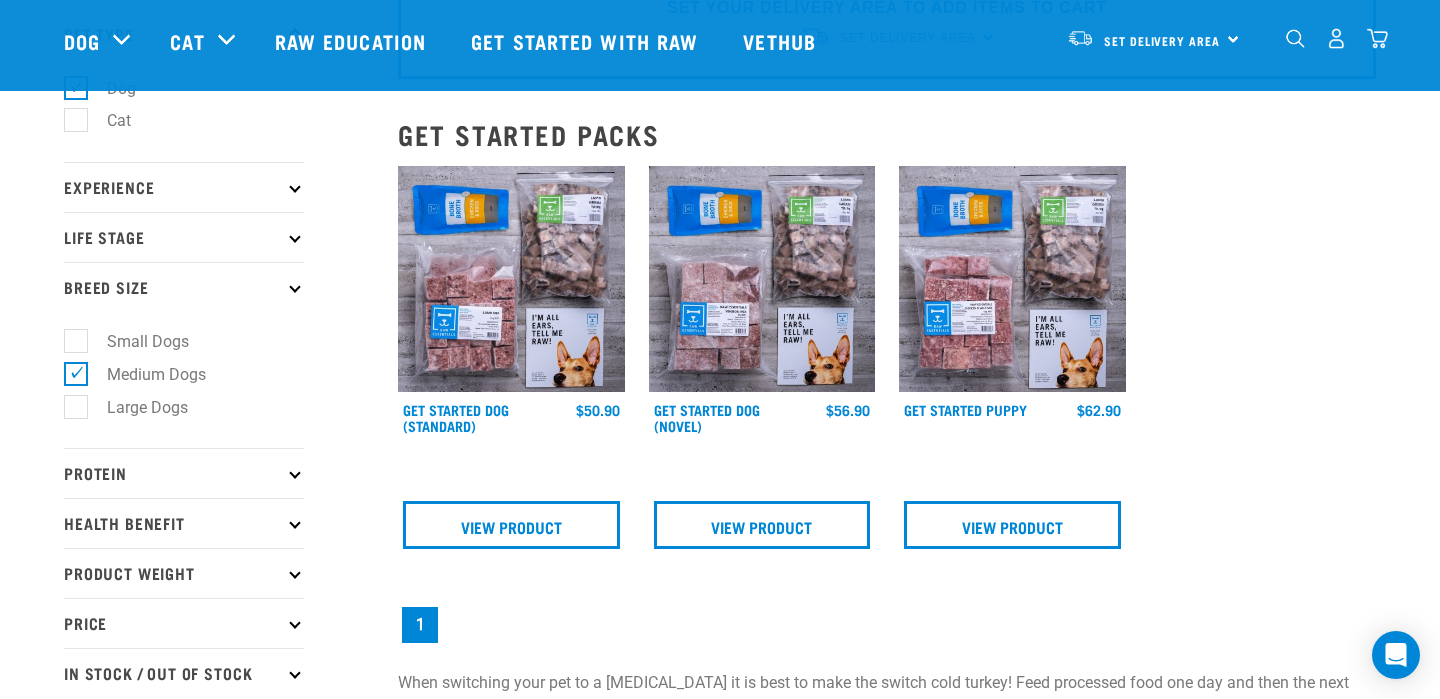 click on "Life Stage" at bounding box center [184, 237] 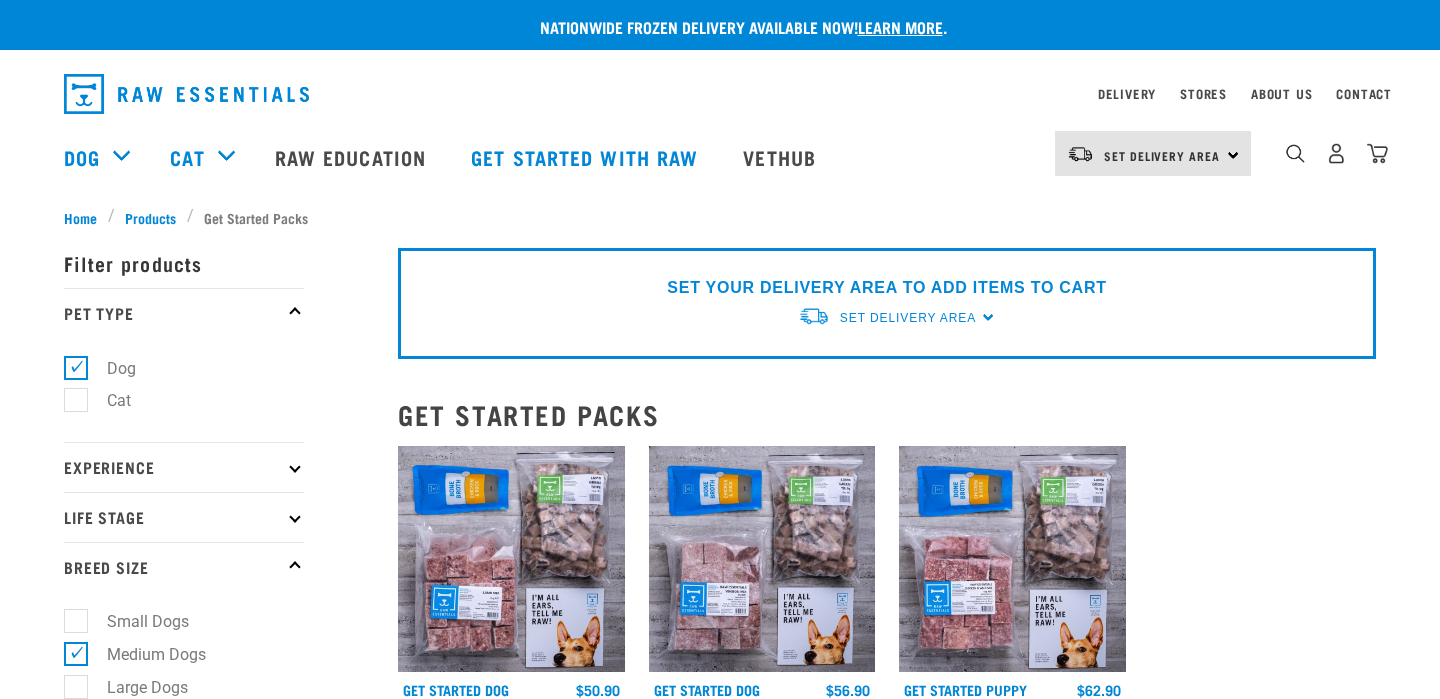scroll, scrollTop: 0, scrollLeft: 0, axis: both 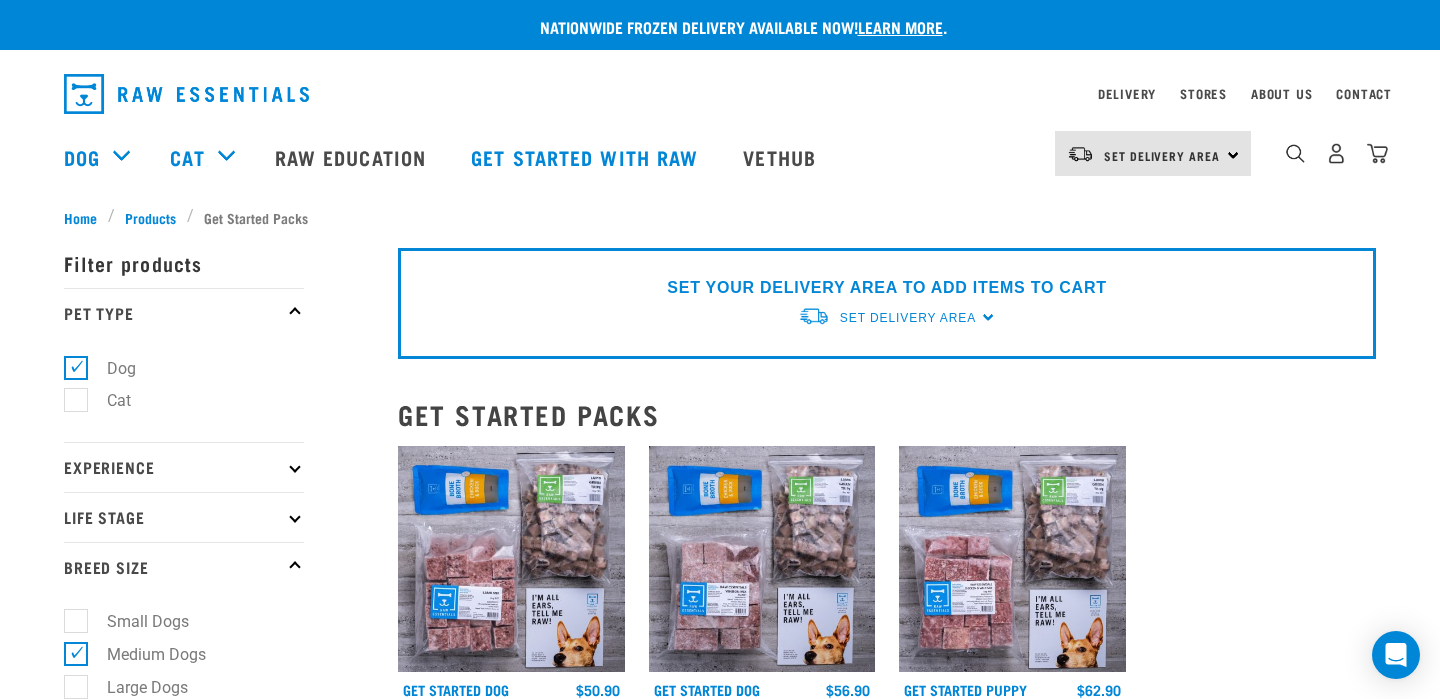 click on "Experience" at bounding box center (184, 467) 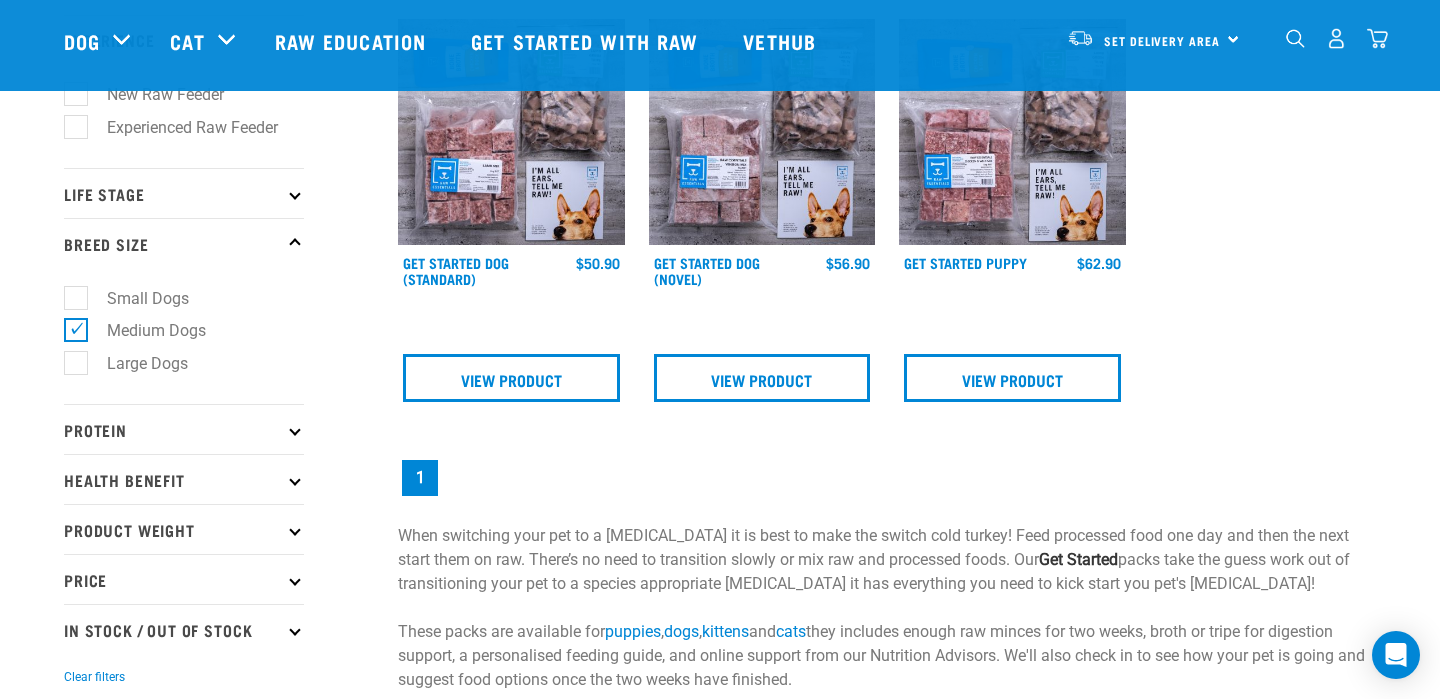 scroll, scrollTop: 293, scrollLeft: 0, axis: vertical 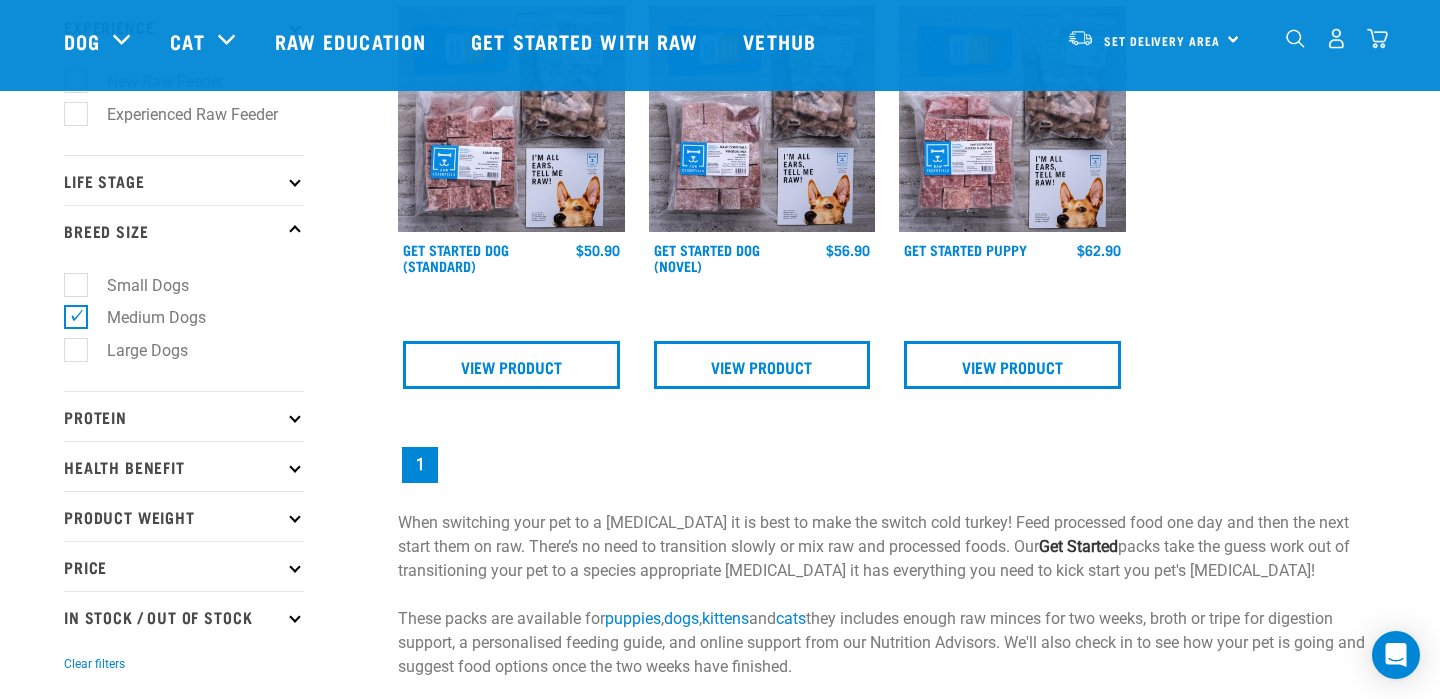 click on "Experienced Raw Feeder" at bounding box center (180, 114) 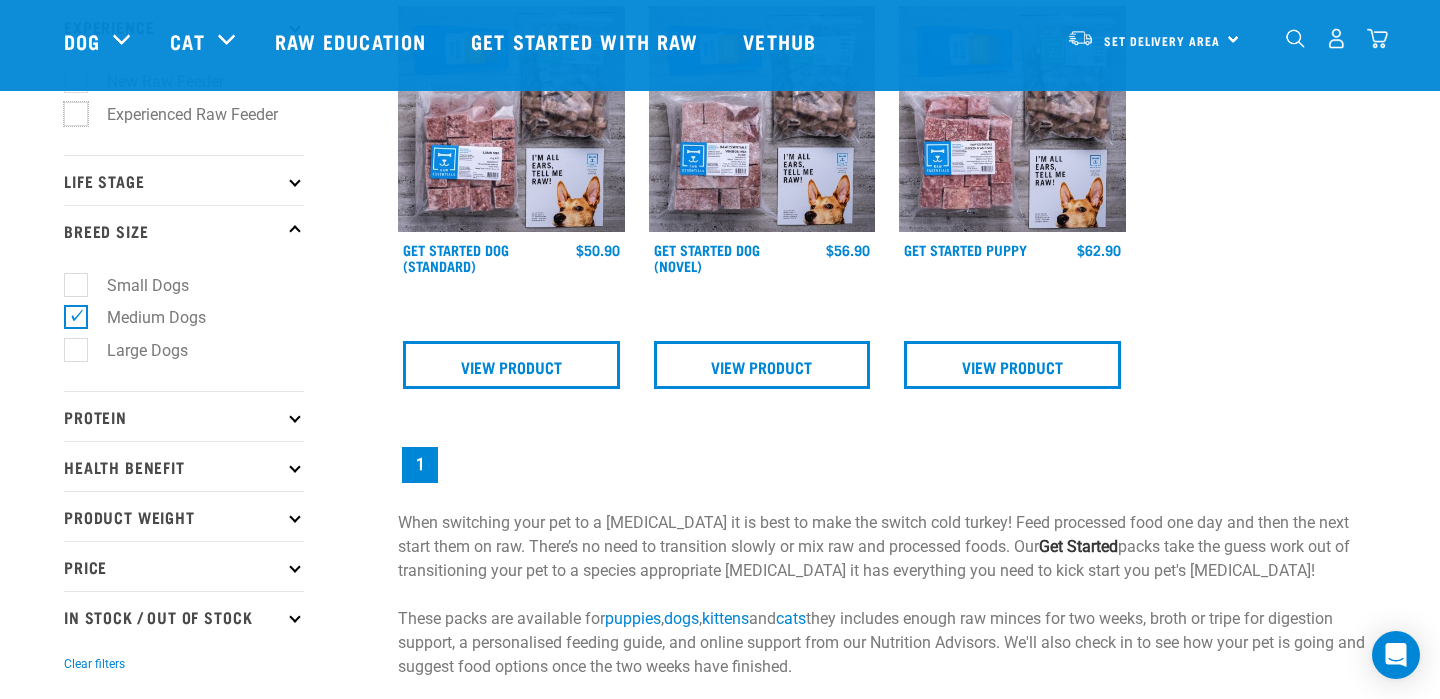 checkbox on "true" 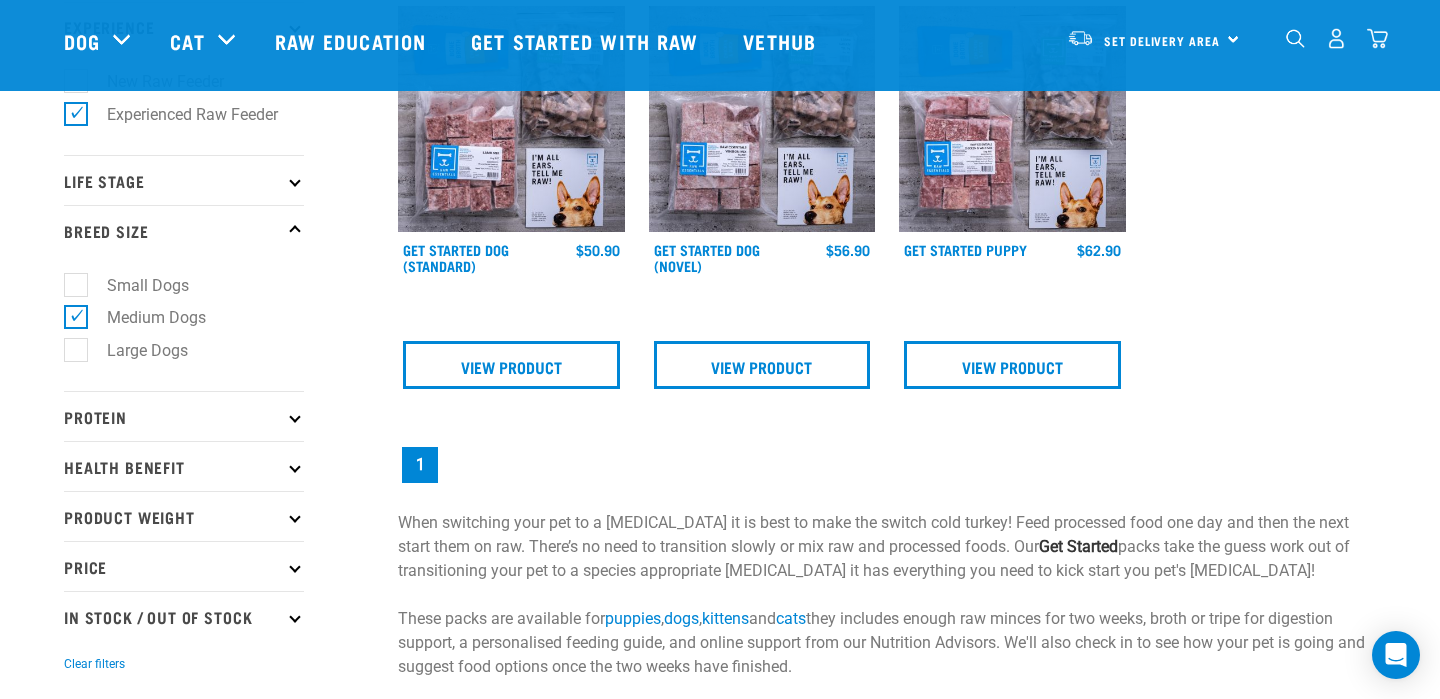 click on "Life Stage" at bounding box center [184, 180] 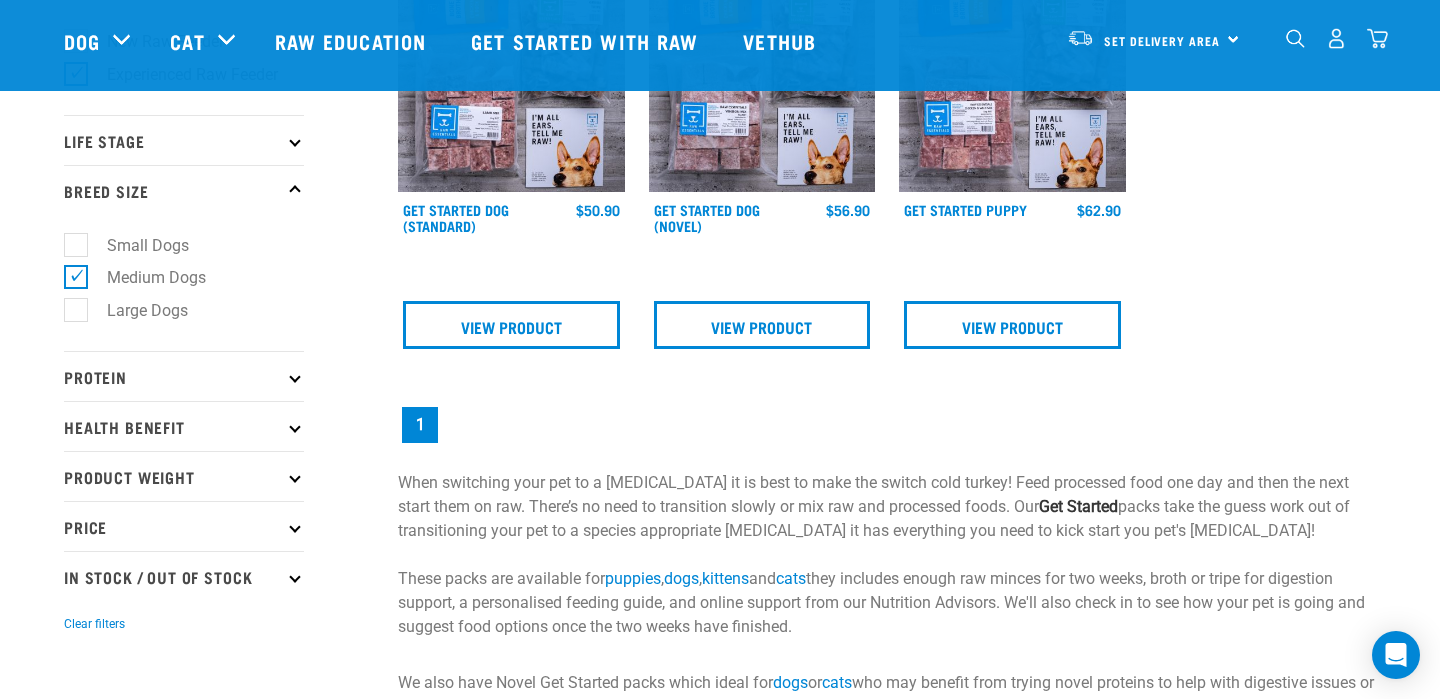 scroll, scrollTop: 319, scrollLeft: 0, axis: vertical 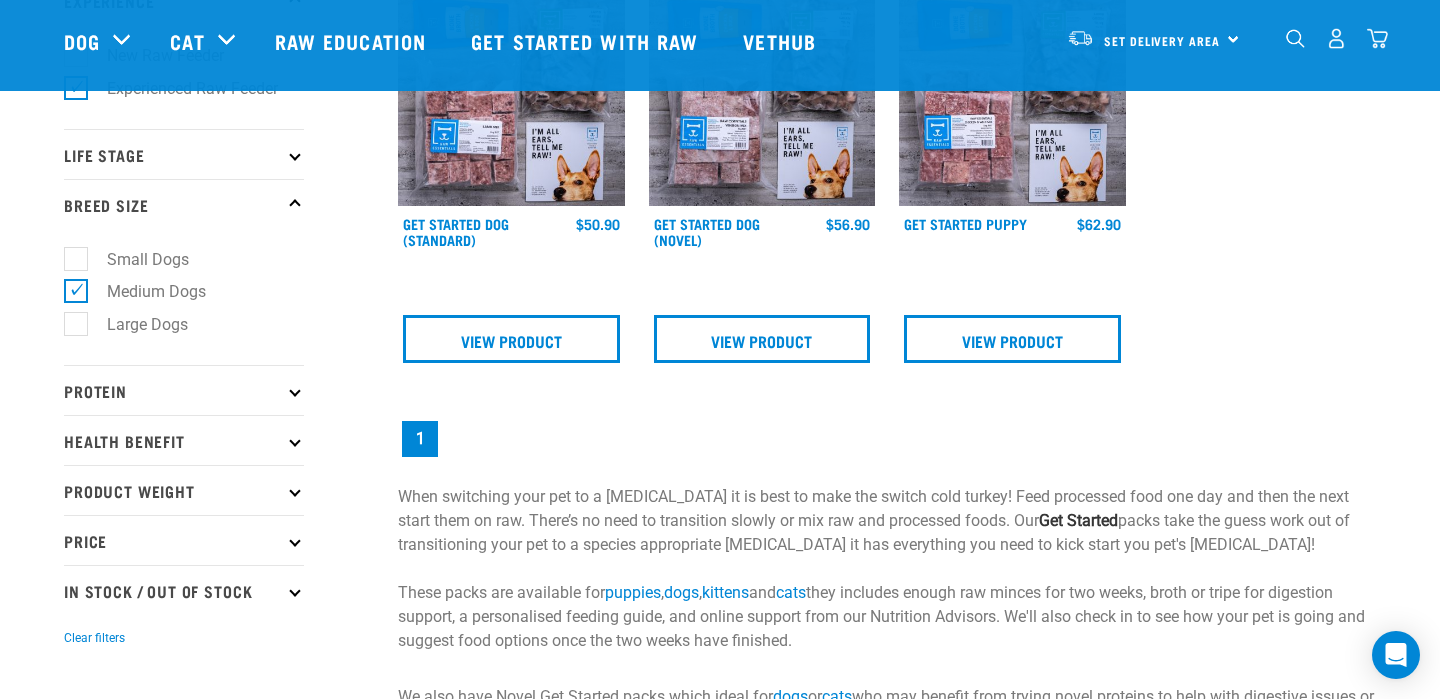 click at bounding box center (294, 154) 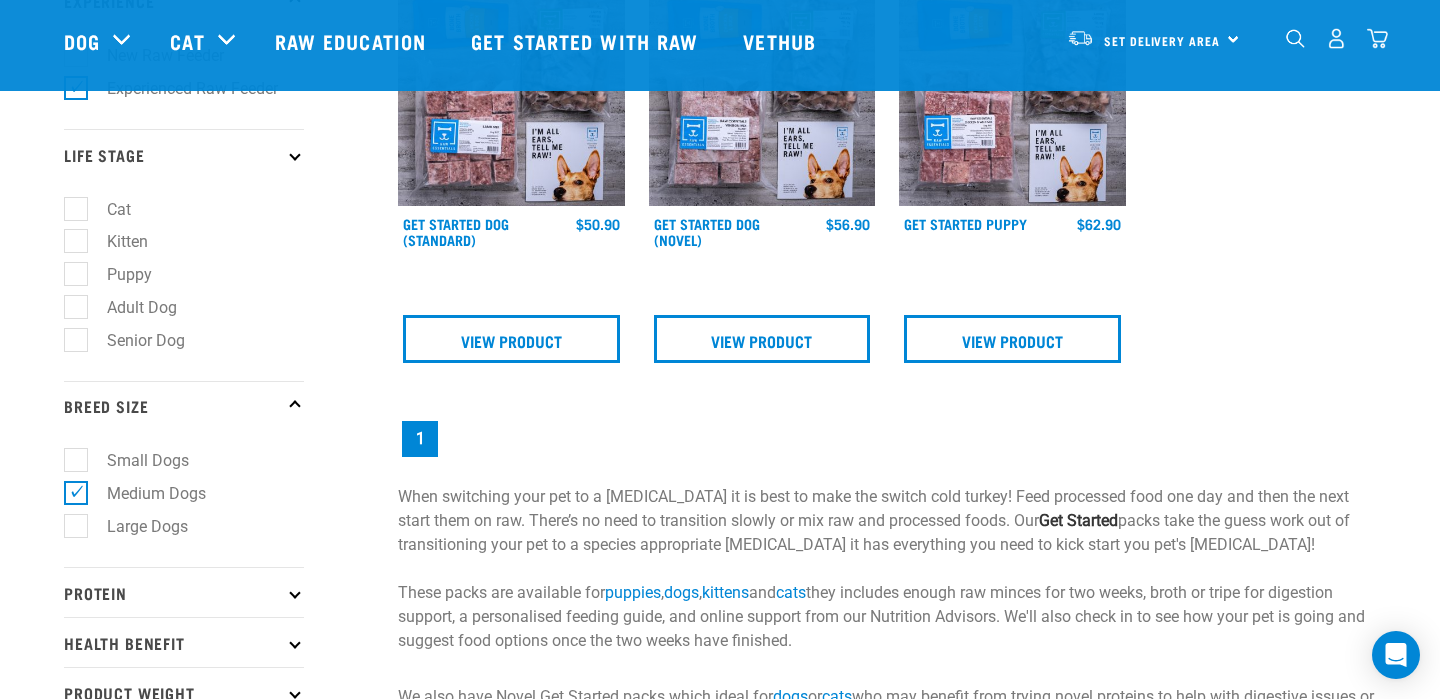 click on "Adult Dog" at bounding box center [130, 307] 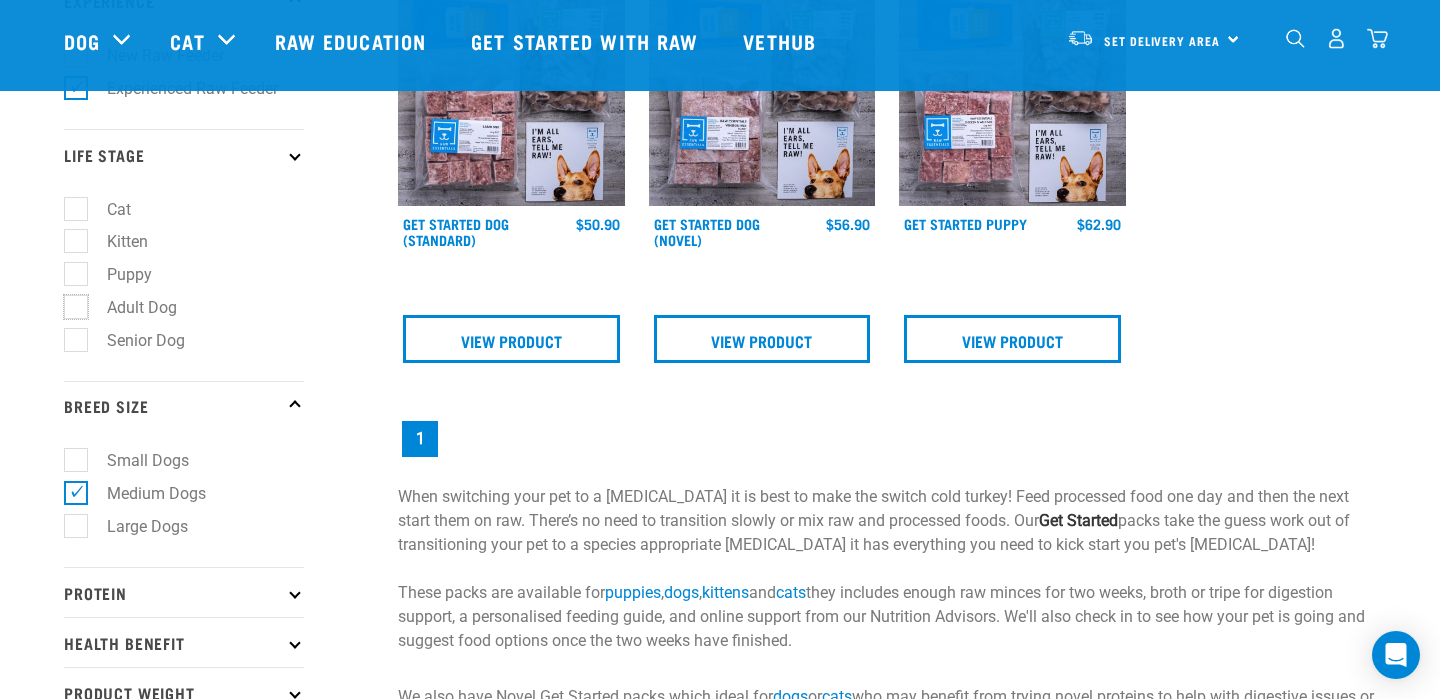 checkbox on "true" 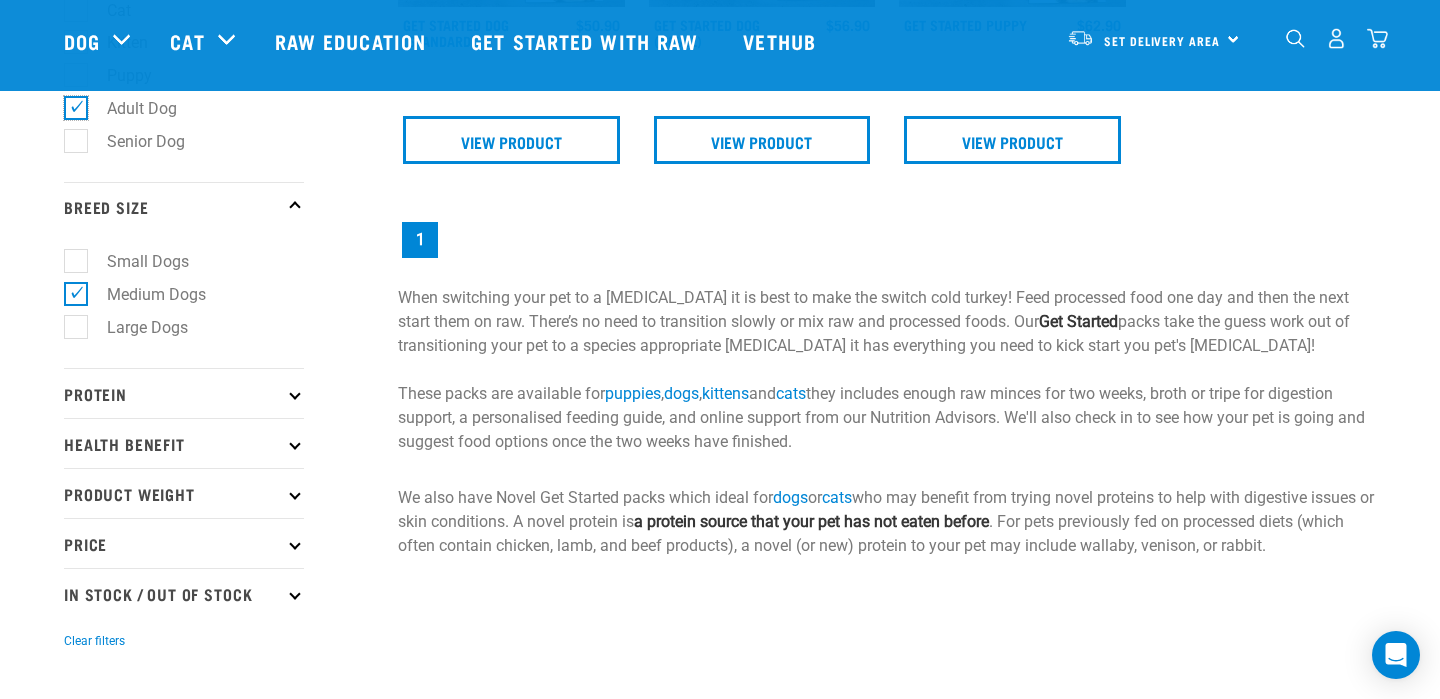 scroll, scrollTop: 585, scrollLeft: 0, axis: vertical 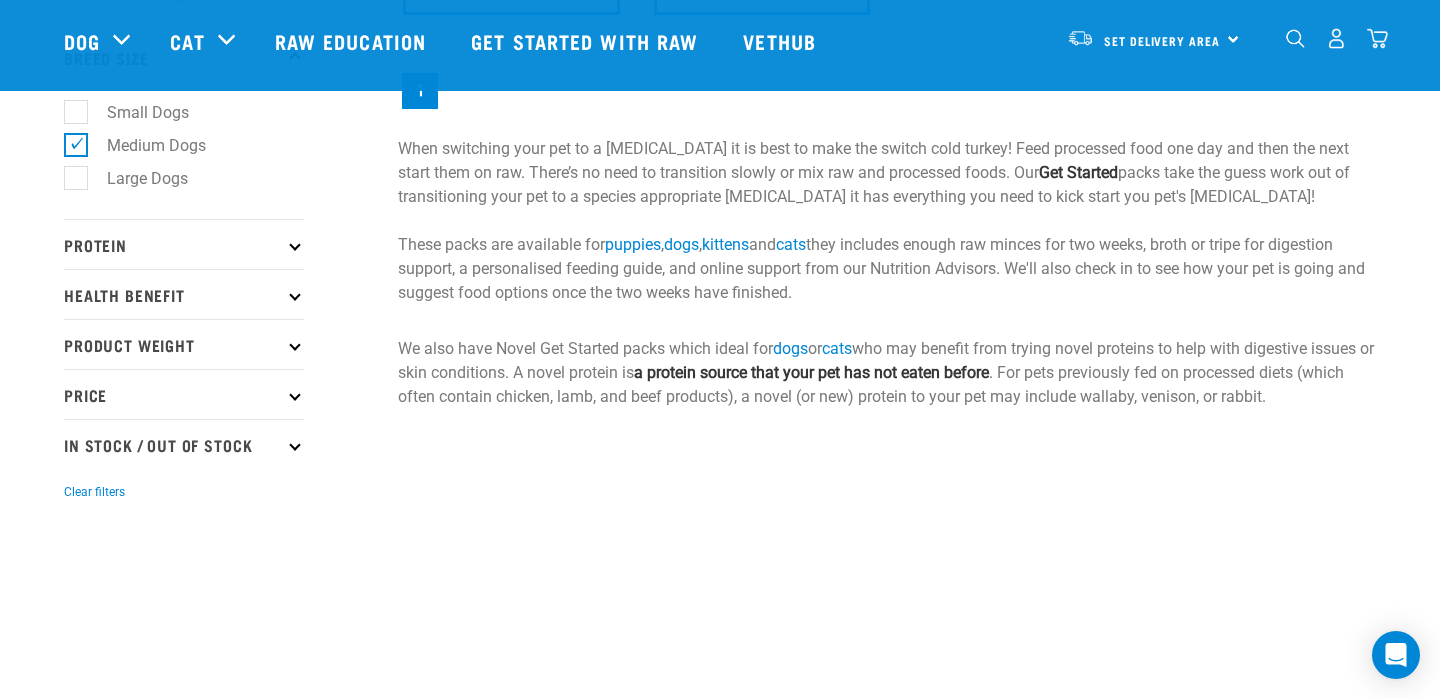 click at bounding box center [294, 244] 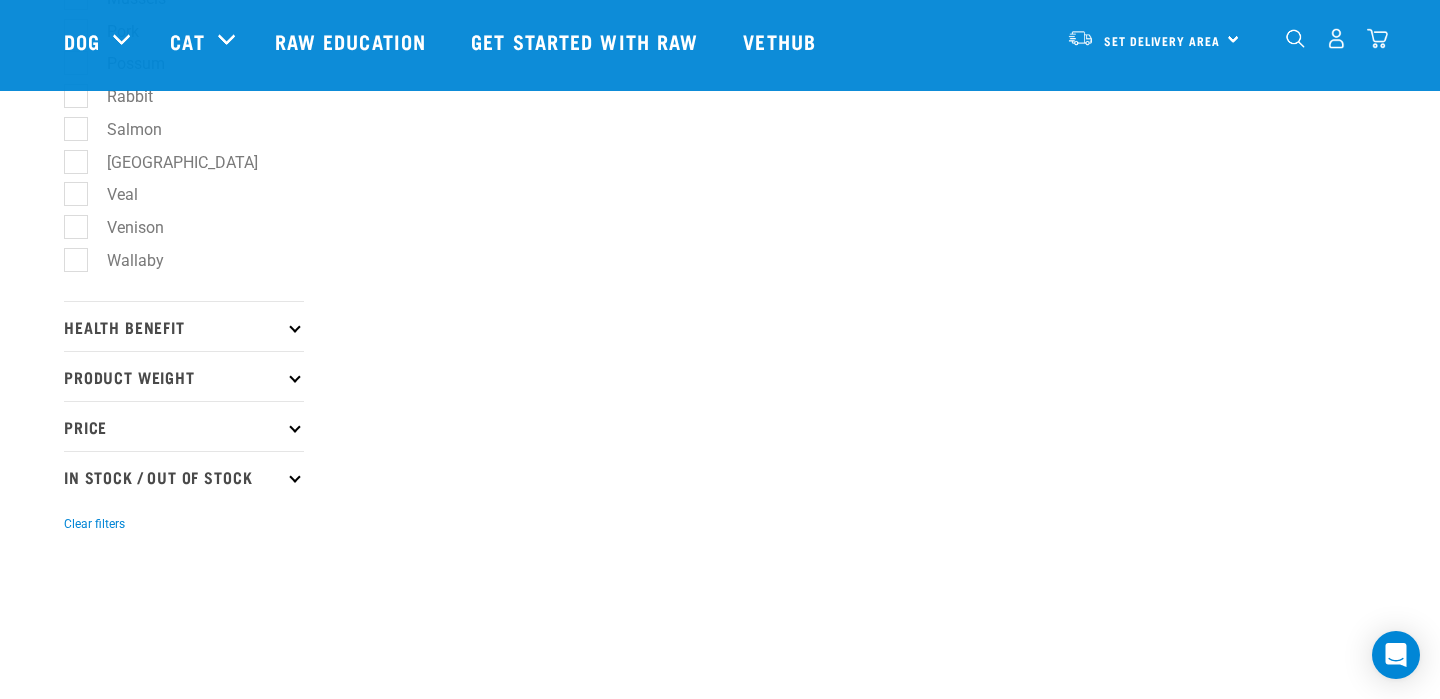 scroll, scrollTop: 1237, scrollLeft: 0, axis: vertical 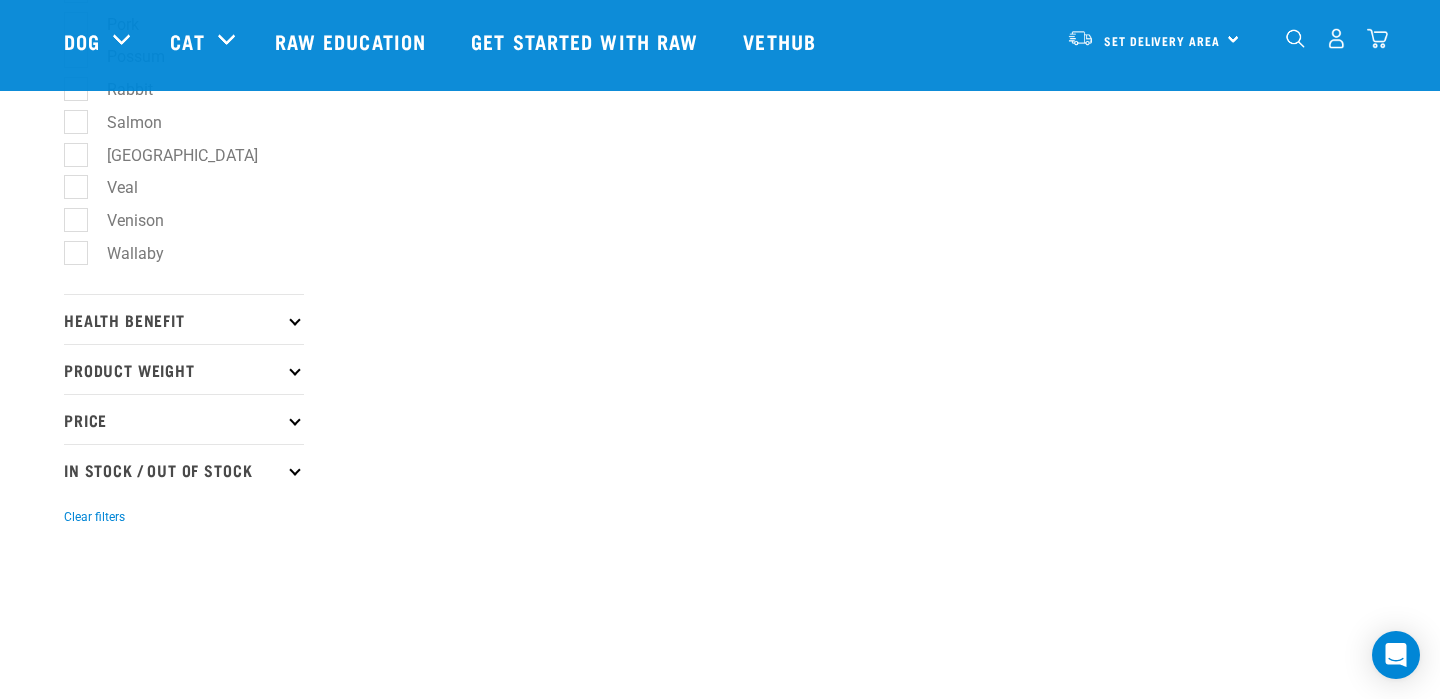 click at bounding box center [294, 319] 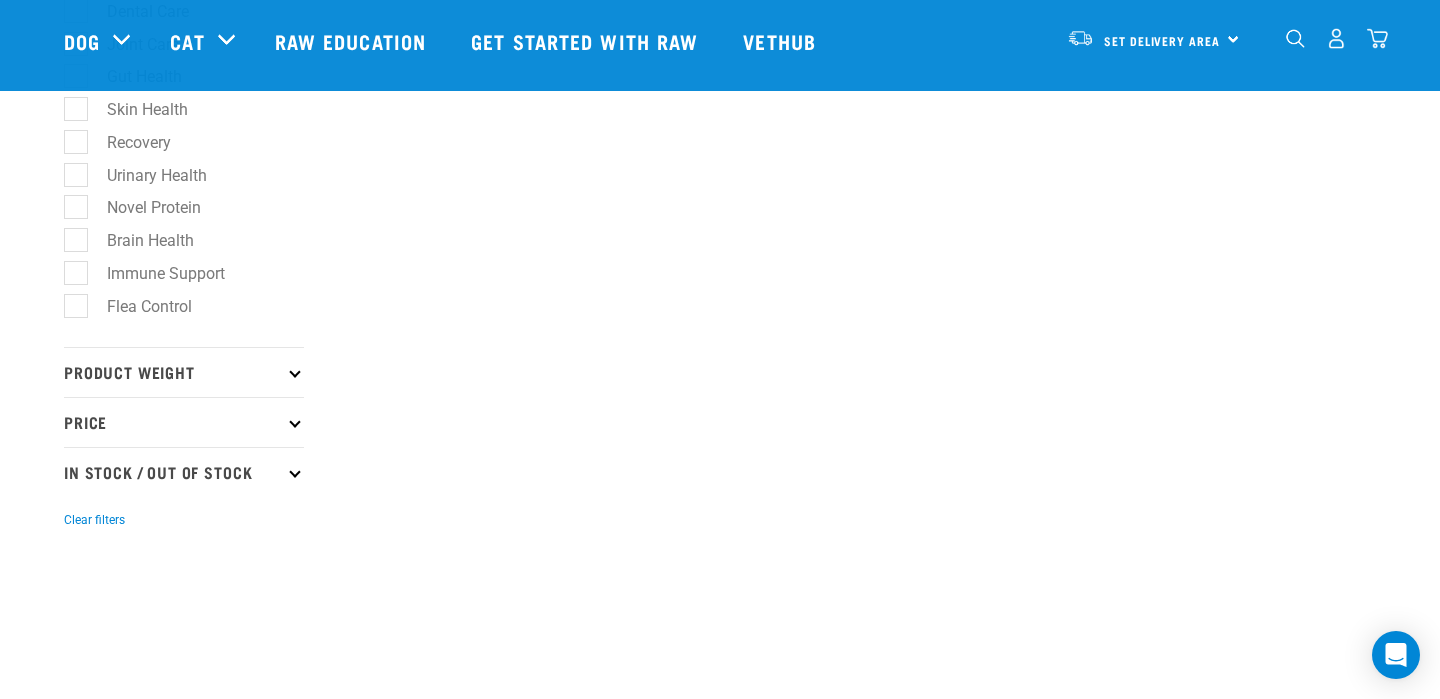 scroll, scrollTop: 1771, scrollLeft: 0, axis: vertical 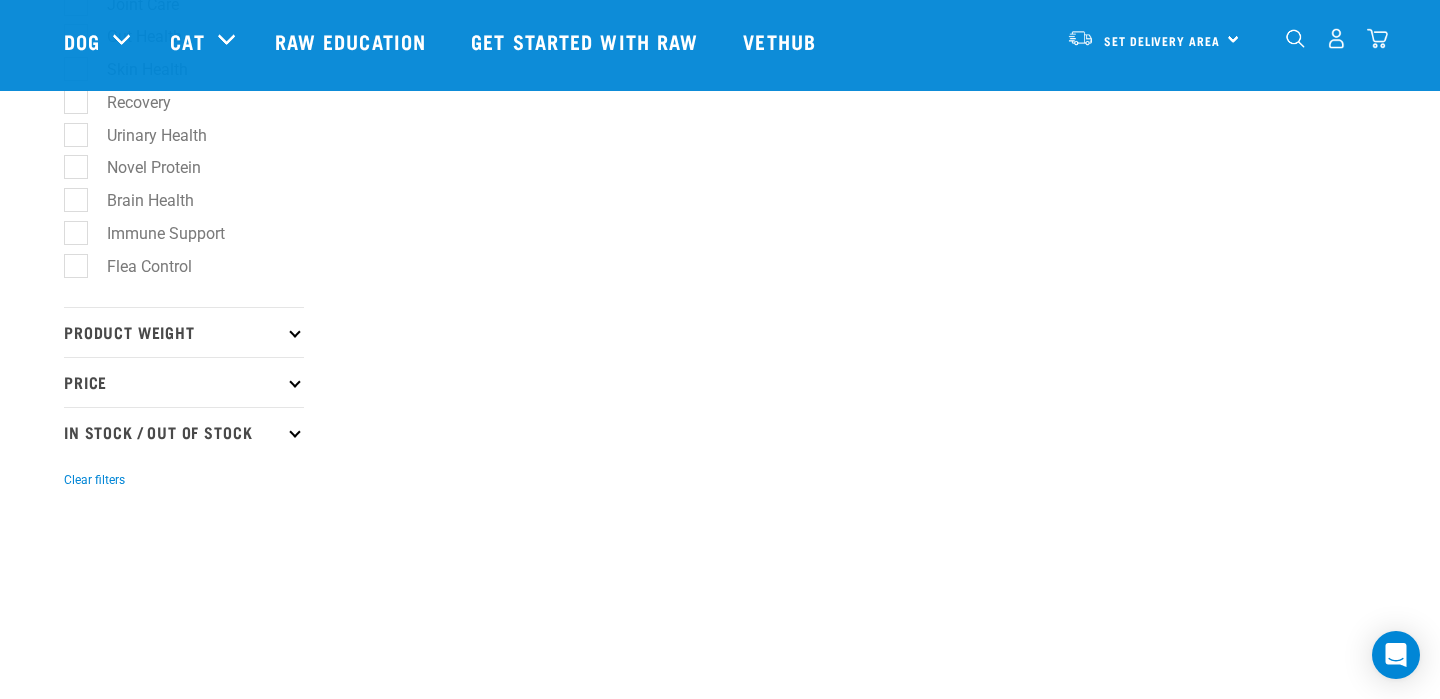 click at bounding box center (294, 332) 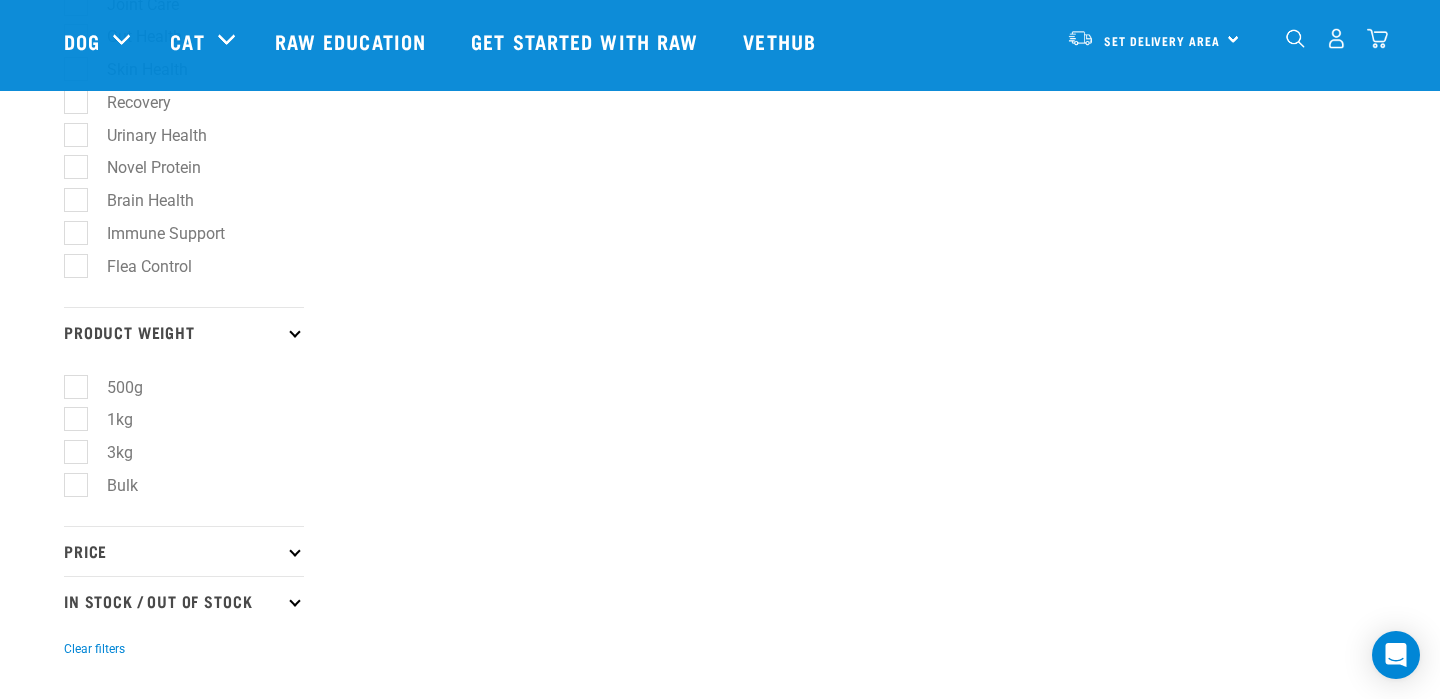 click on "Bulk" at bounding box center (110, 485) 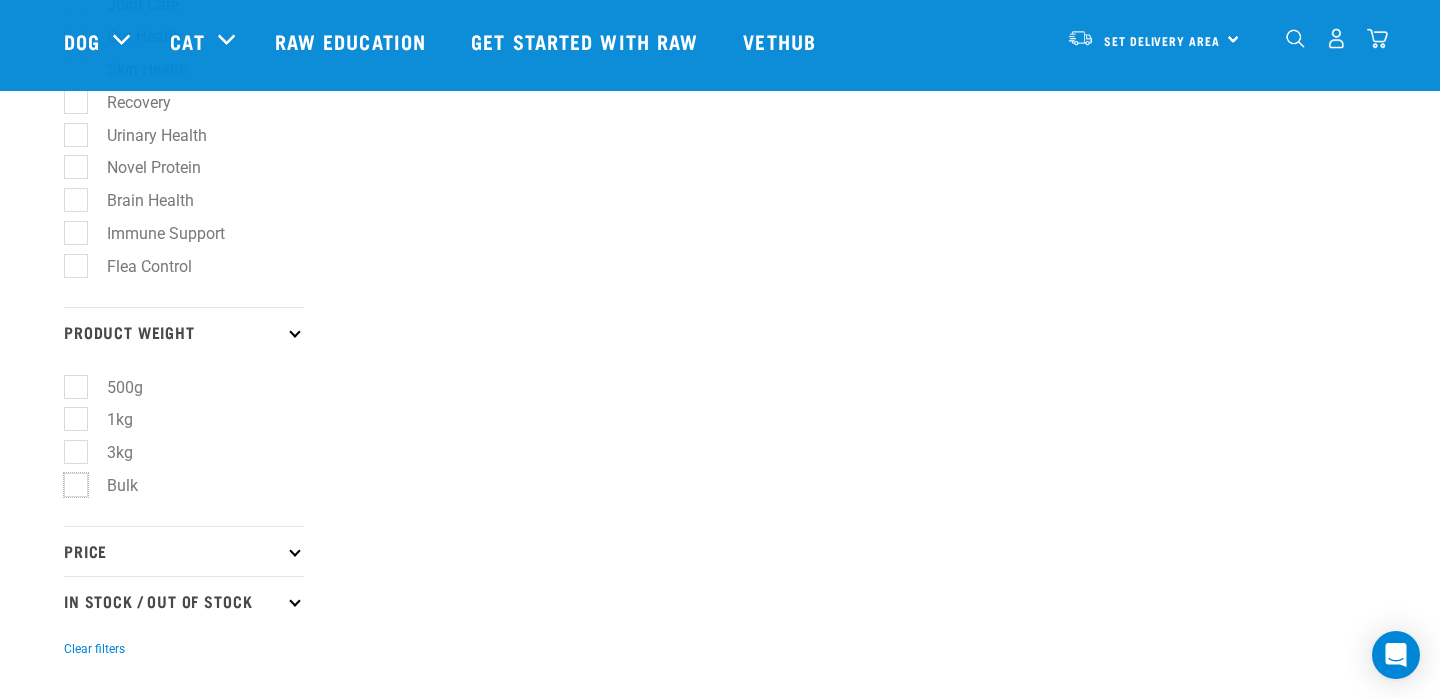 click on "Bulk" at bounding box center [70, 481] 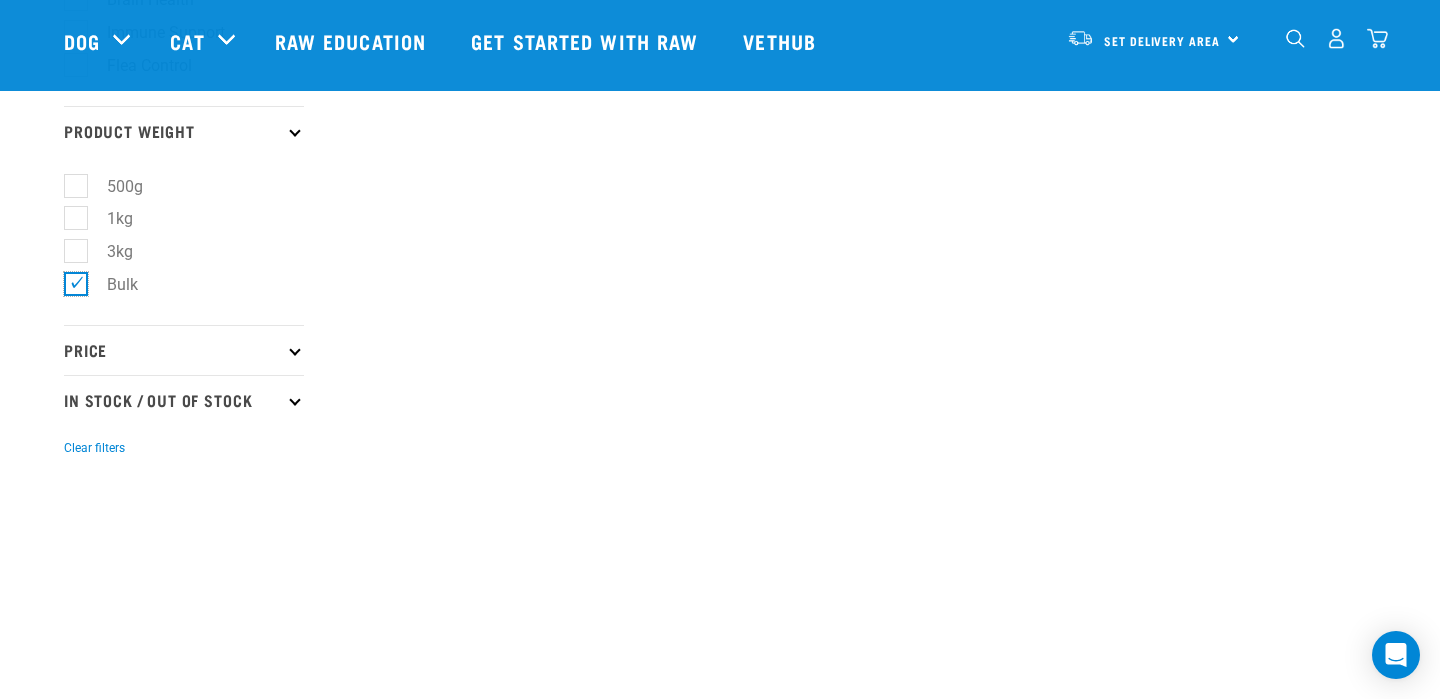 scroll, scrollTop: 2008, scrollLeft: 0, axis: vertical 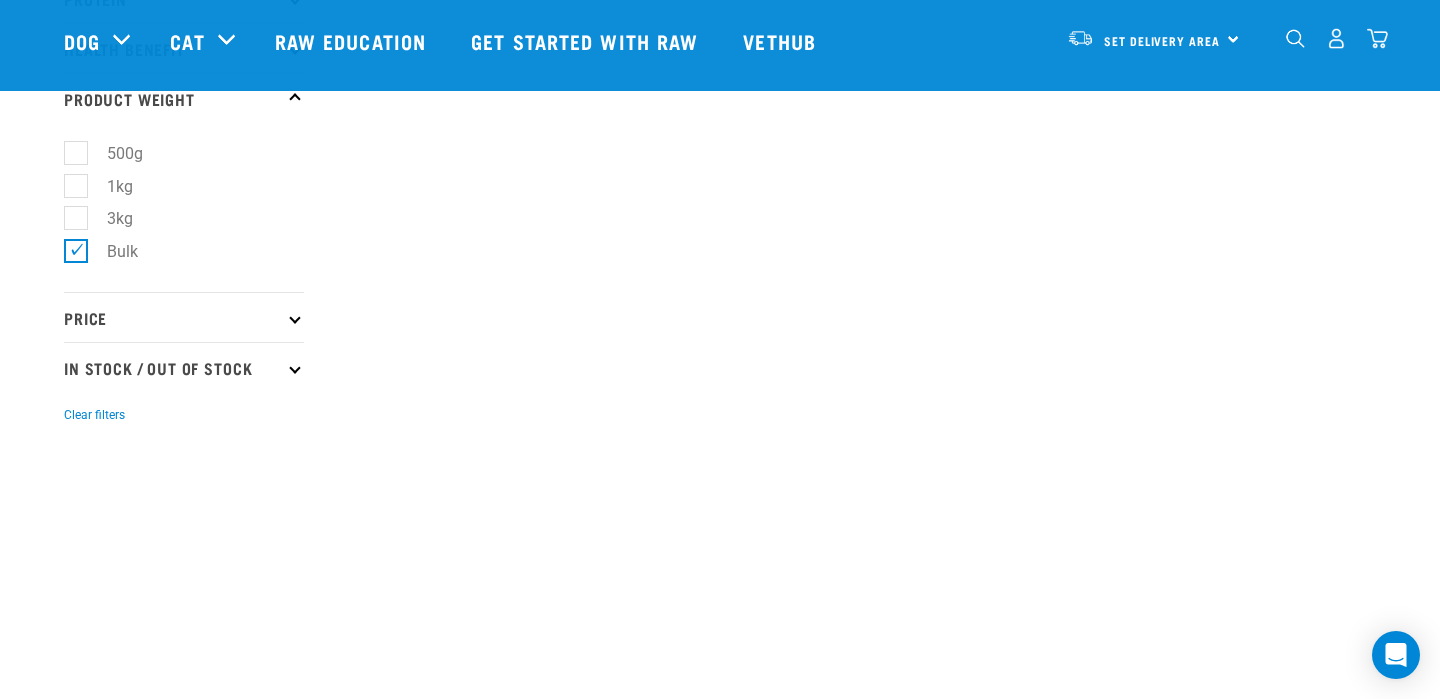 click on "Price" at bounding box center [184, 317] 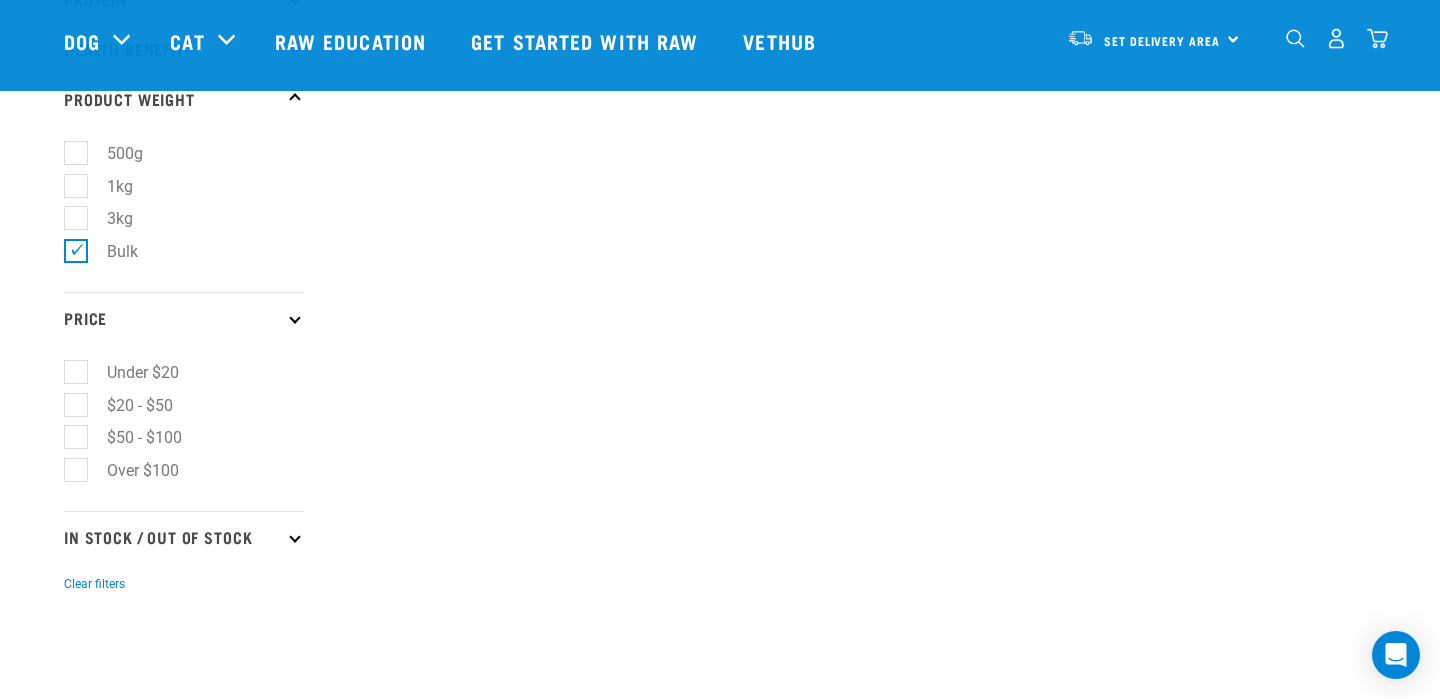 click on "Over $100" at bounding box center [131, 470] 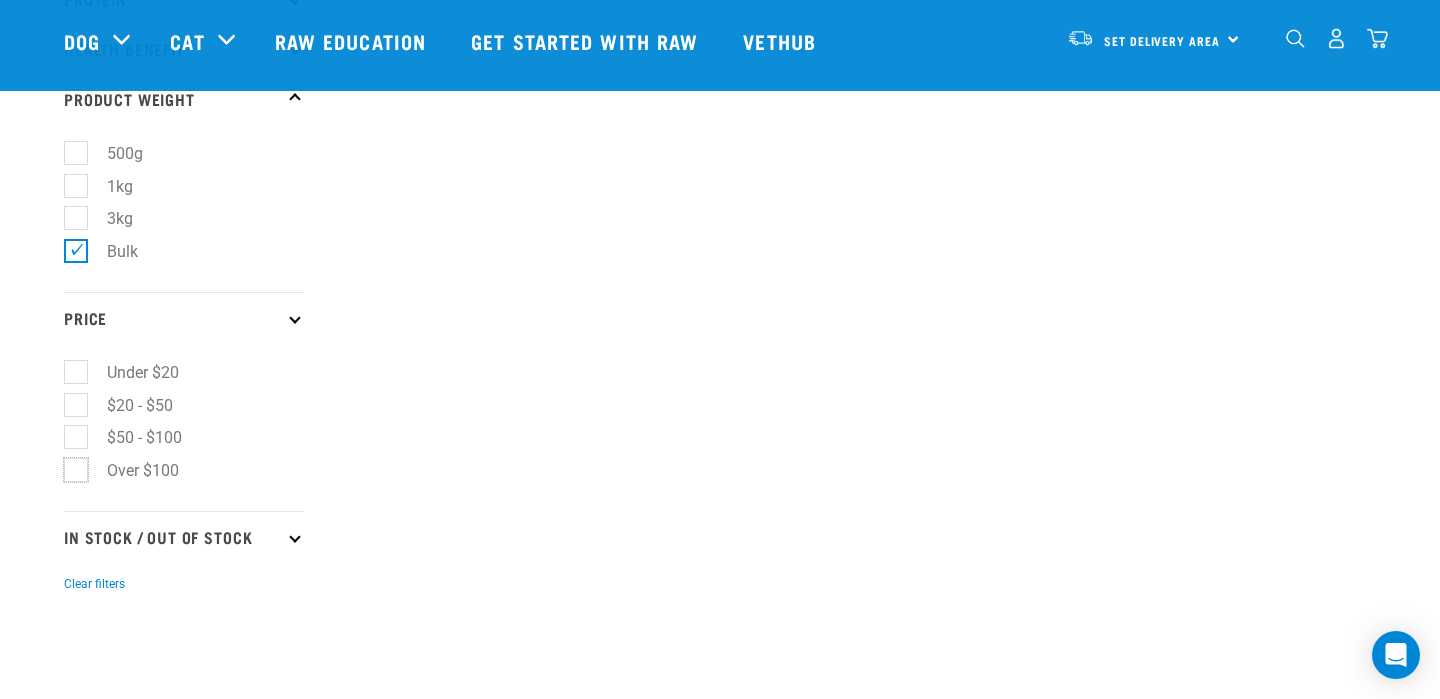 checkbox on "true" 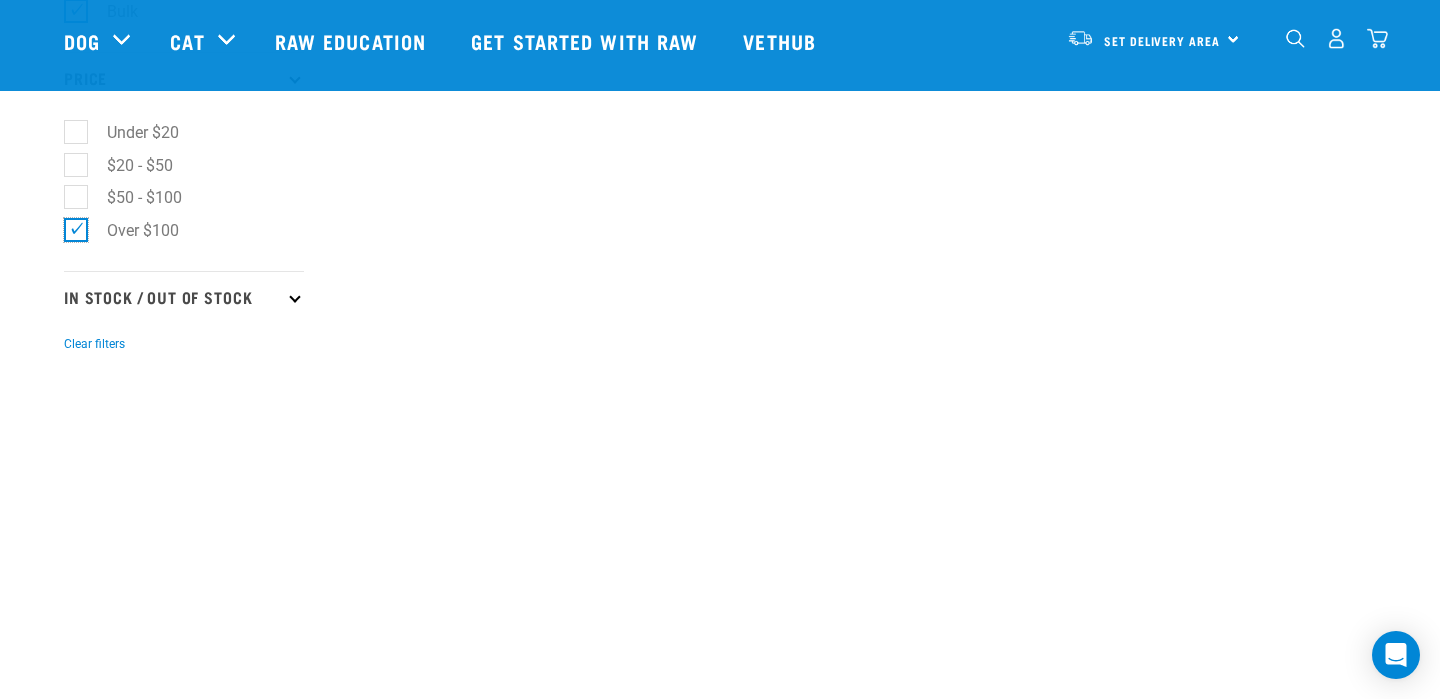 scroll, scrollTop: 1165, scrollLeft: 0, axis: vertical 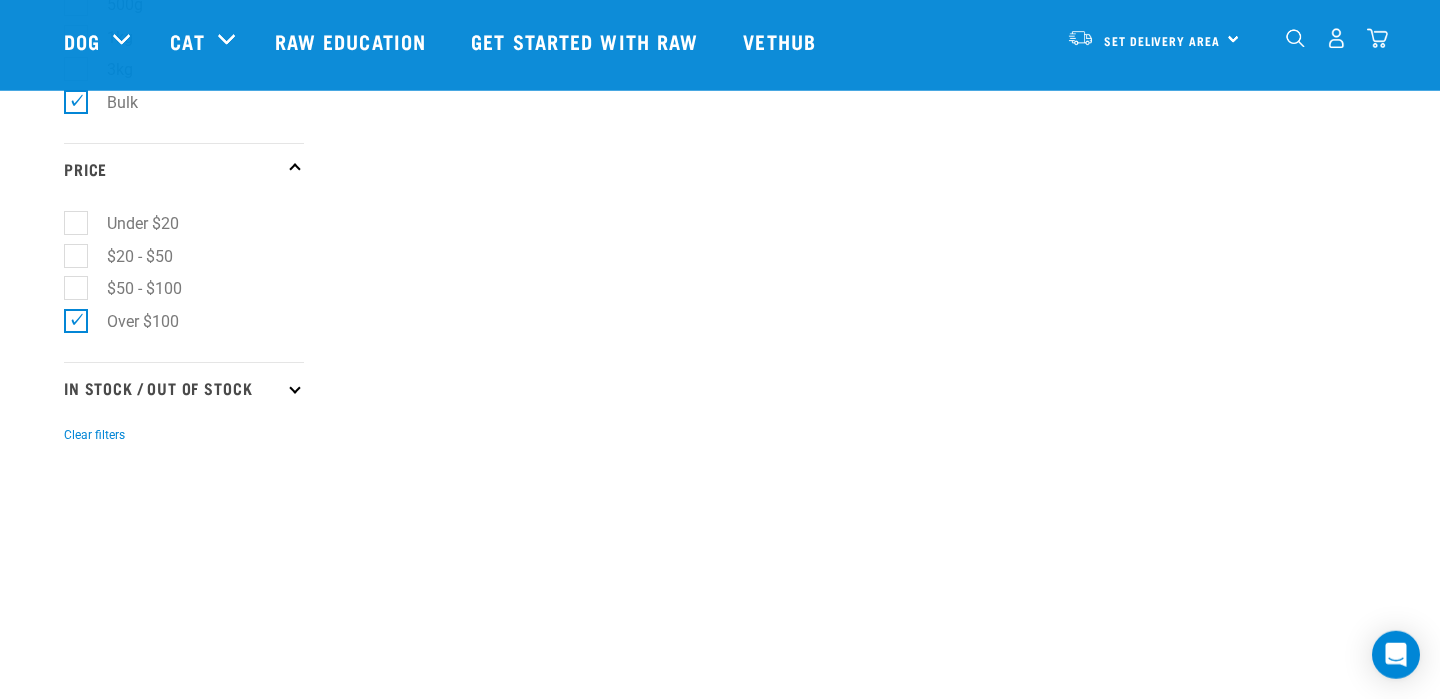 click at bounding box center [294, 387] 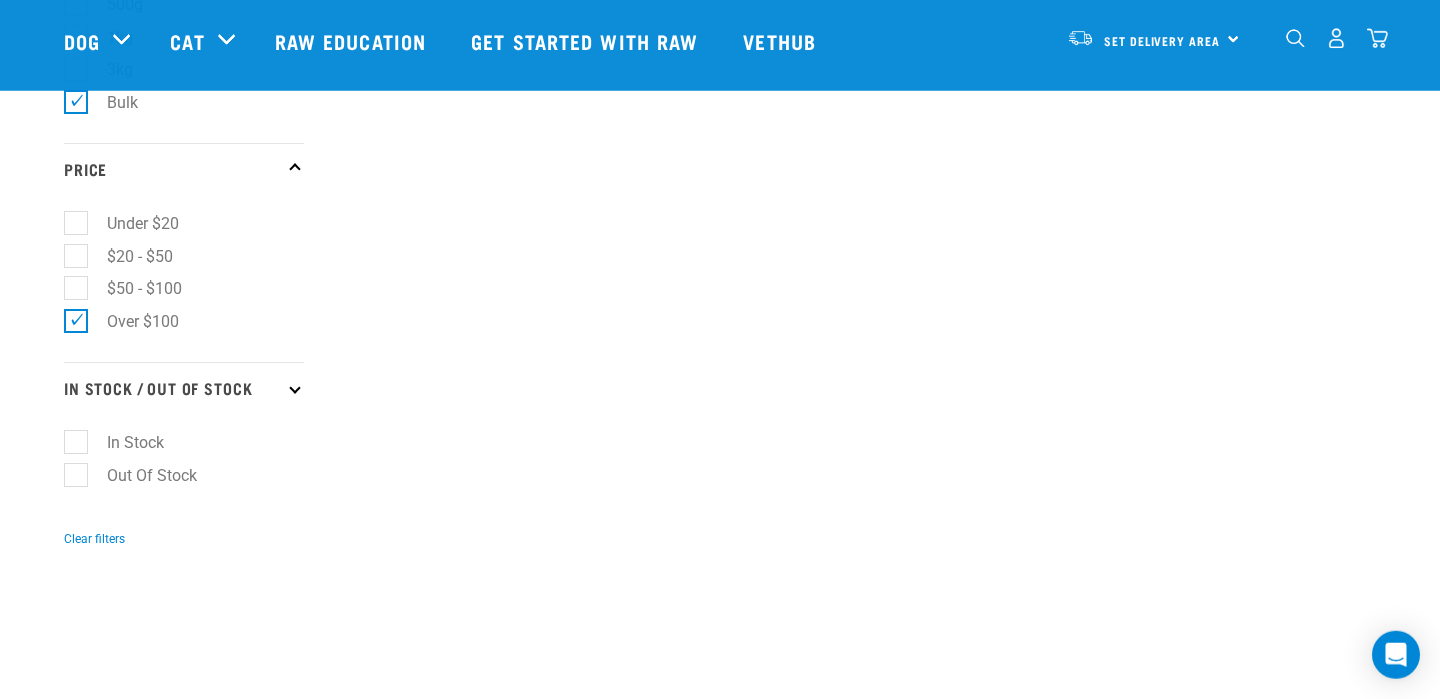 click on "×
Filter products
Pet Type
Dog
Cat
Experience
New Raw Feeder
Experienced Raw Feeder
Life Stage
Cat" at bounding box center [219, -206] 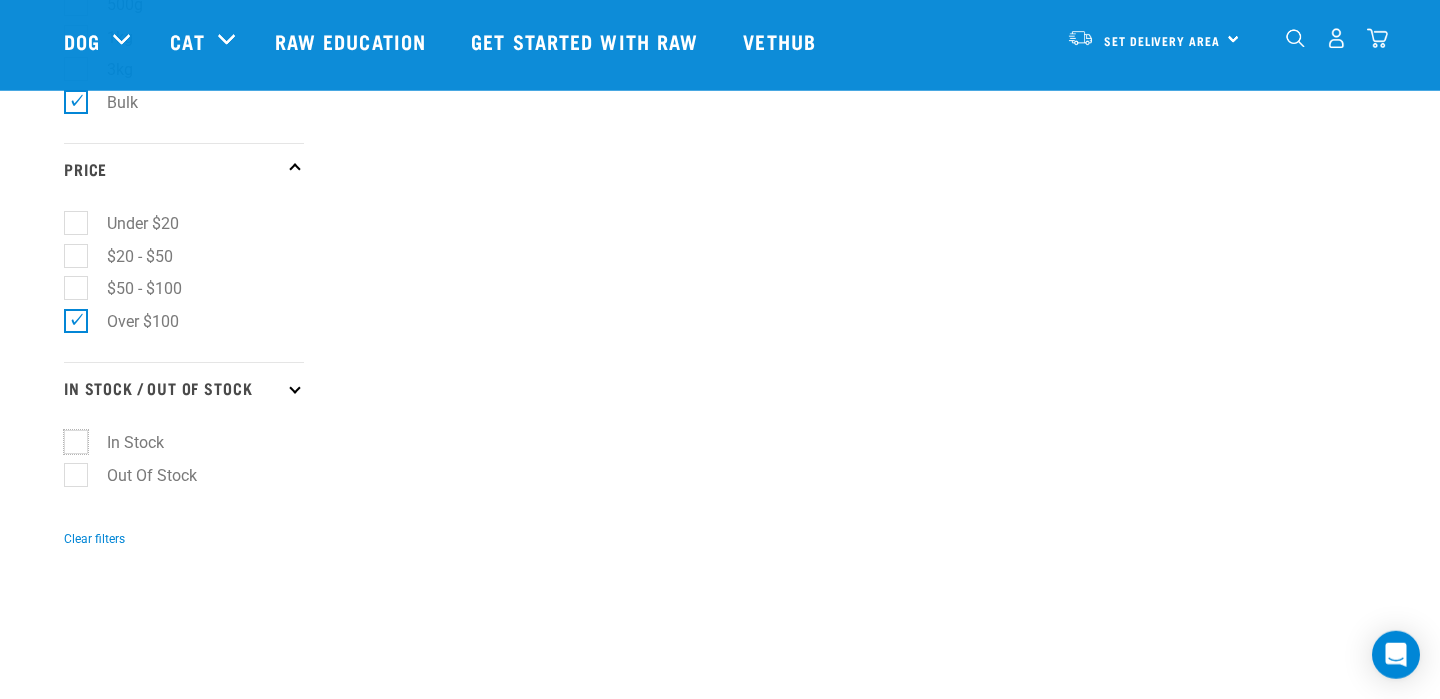 click on "In Stock" at bounding box center (70, 438) 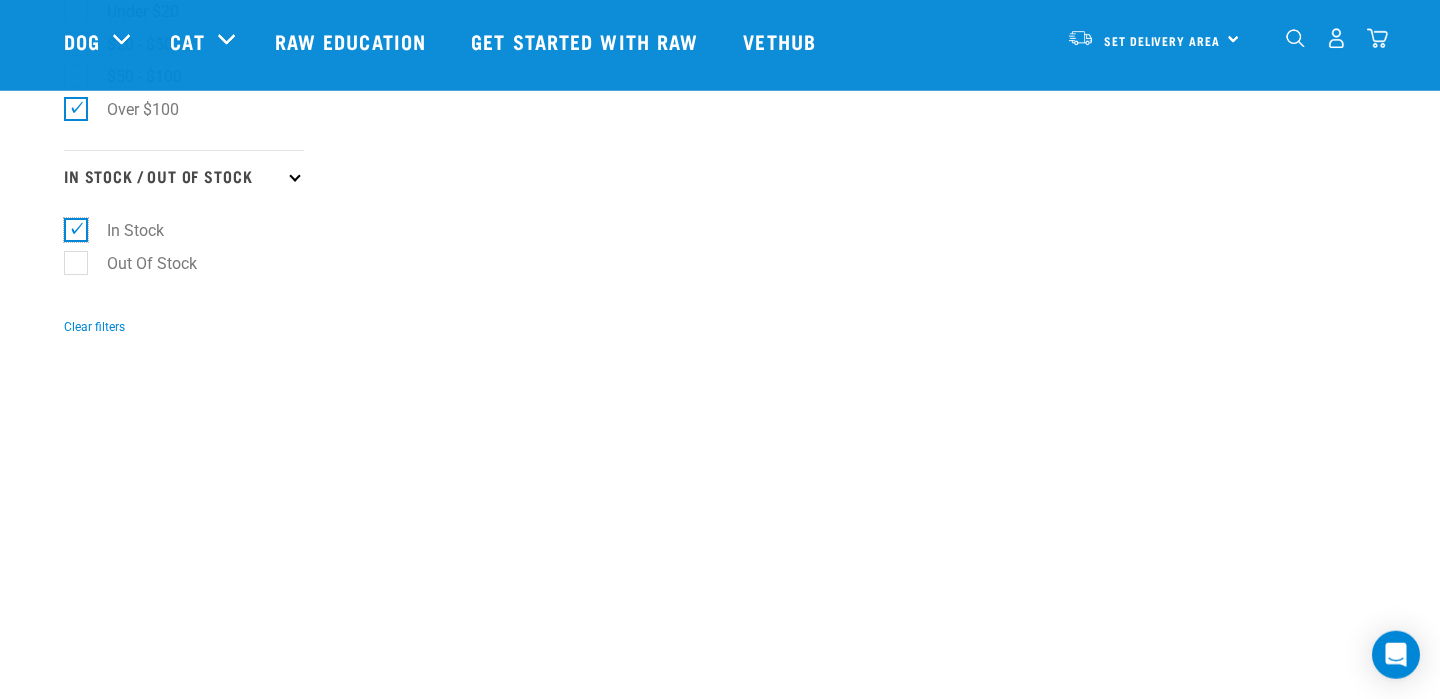 scroll, scrollTop: 1283, scrollLeft: 0, axis: vertical 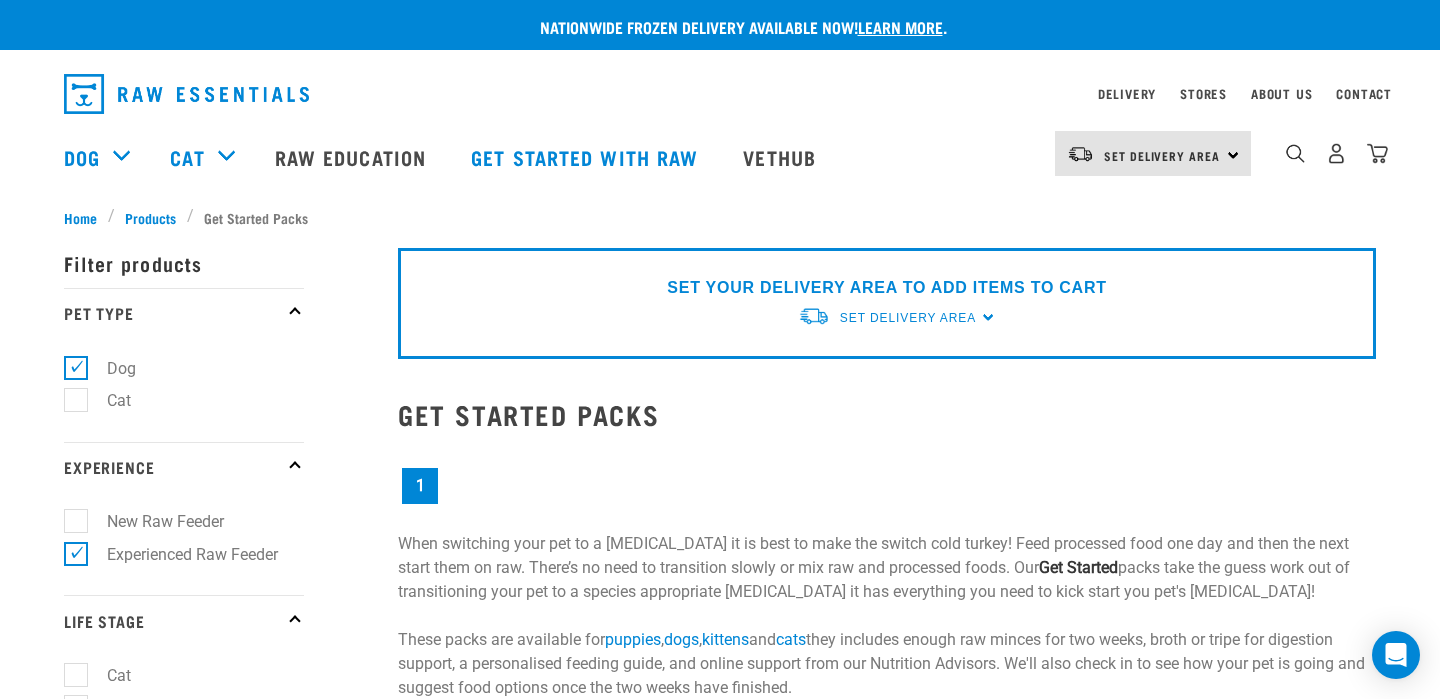 click on "SET YOUR DELIVERY AREA TO ADD ITEMS TO CART
Set Delivery Area
North Island
South Island" at bounding box center [887, 303] 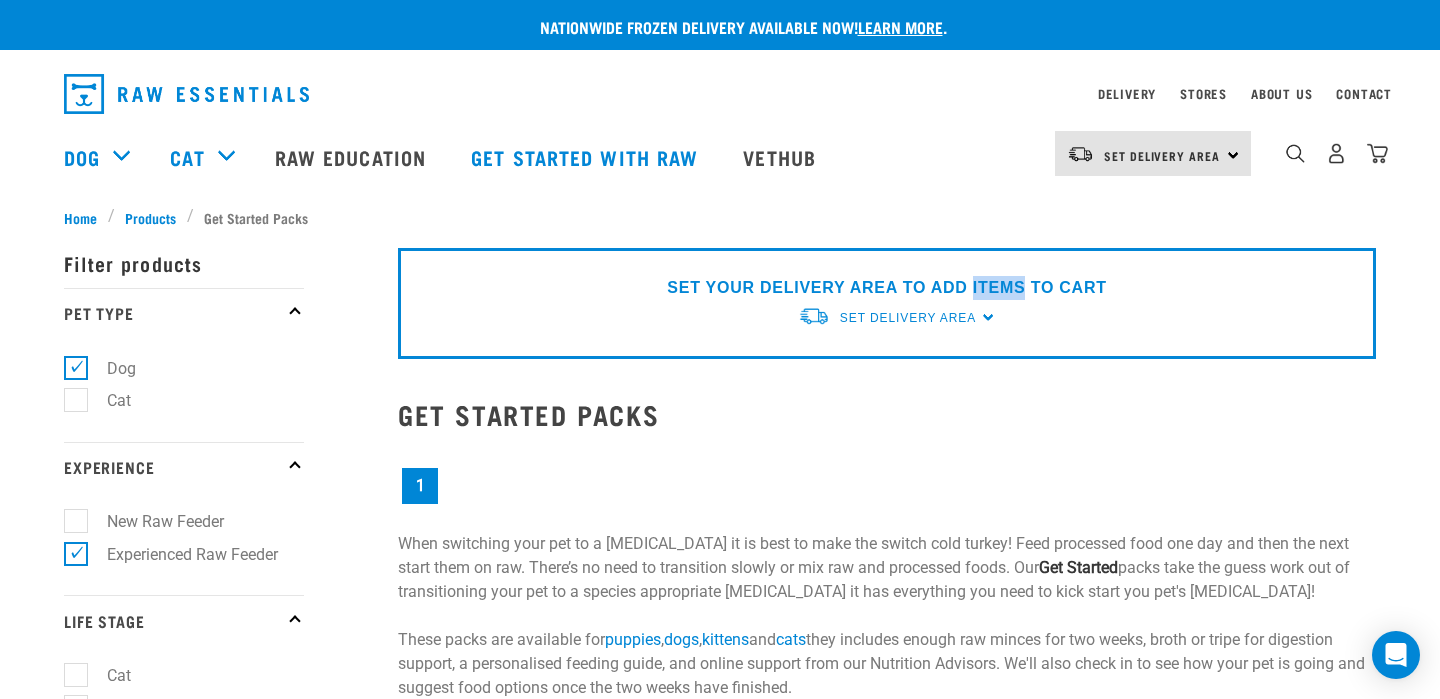 click on "SET YOUR DELIVERY AREA TO ADD ITEMS TO CART" at bounding box center [886, 288] 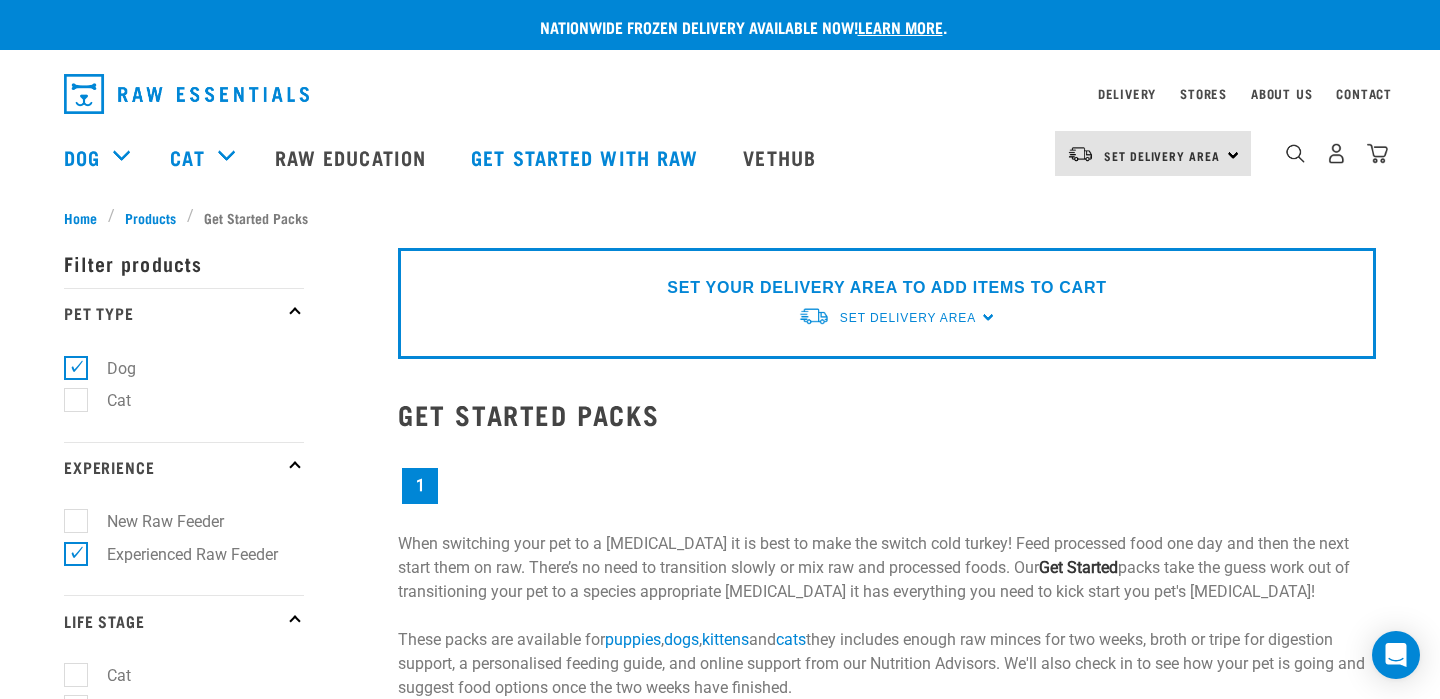 click on "SET YOUR DELIVERY AREA TO ADD ITEMS TO CART" at bounding box center [886, 288] 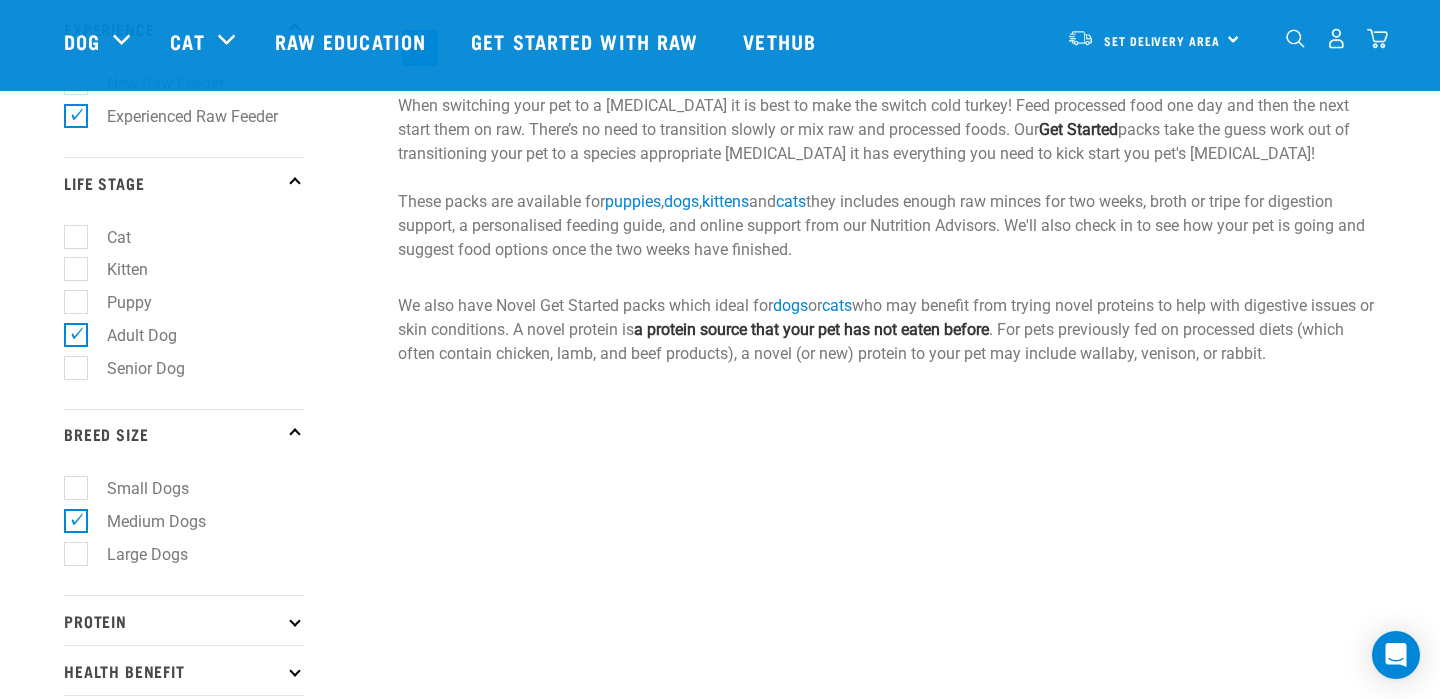 scroll, scrollTop: 0, scrollLeft: 0, axis: both 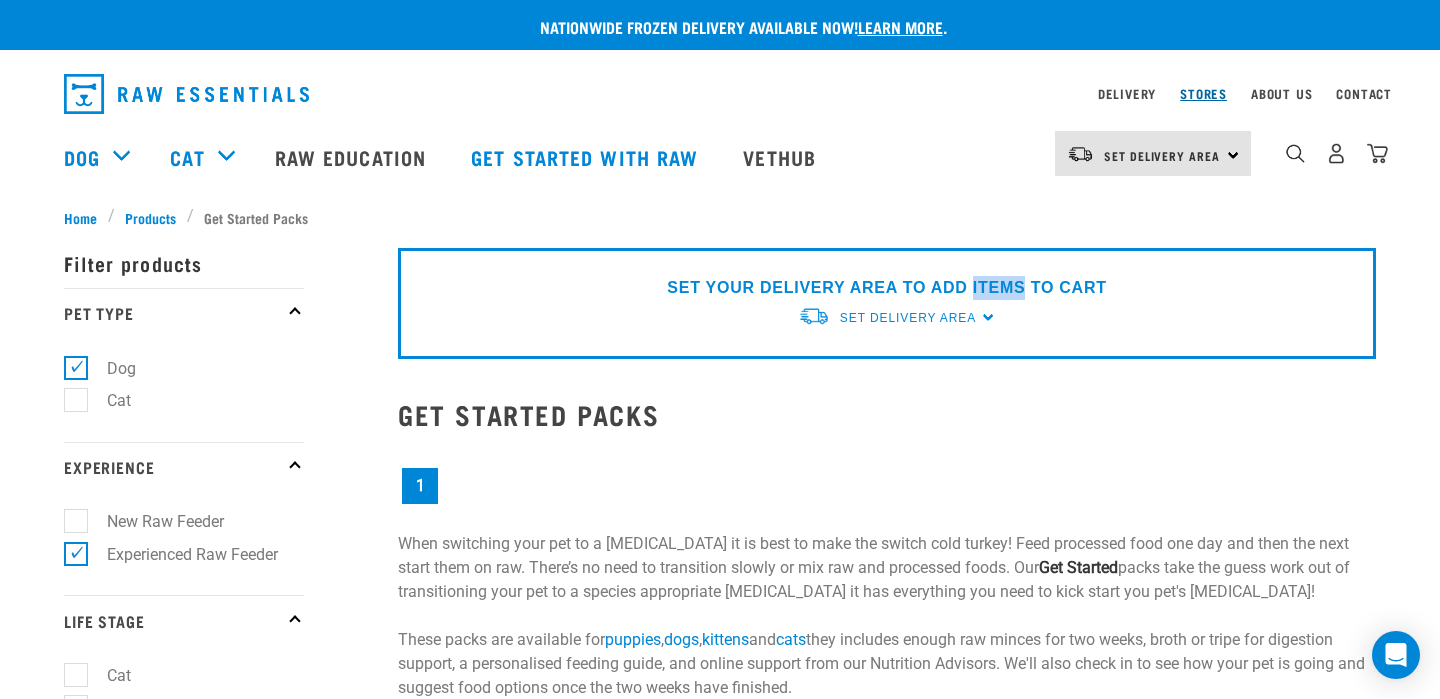 click on "Stores" at bounding box center (1203, 93) 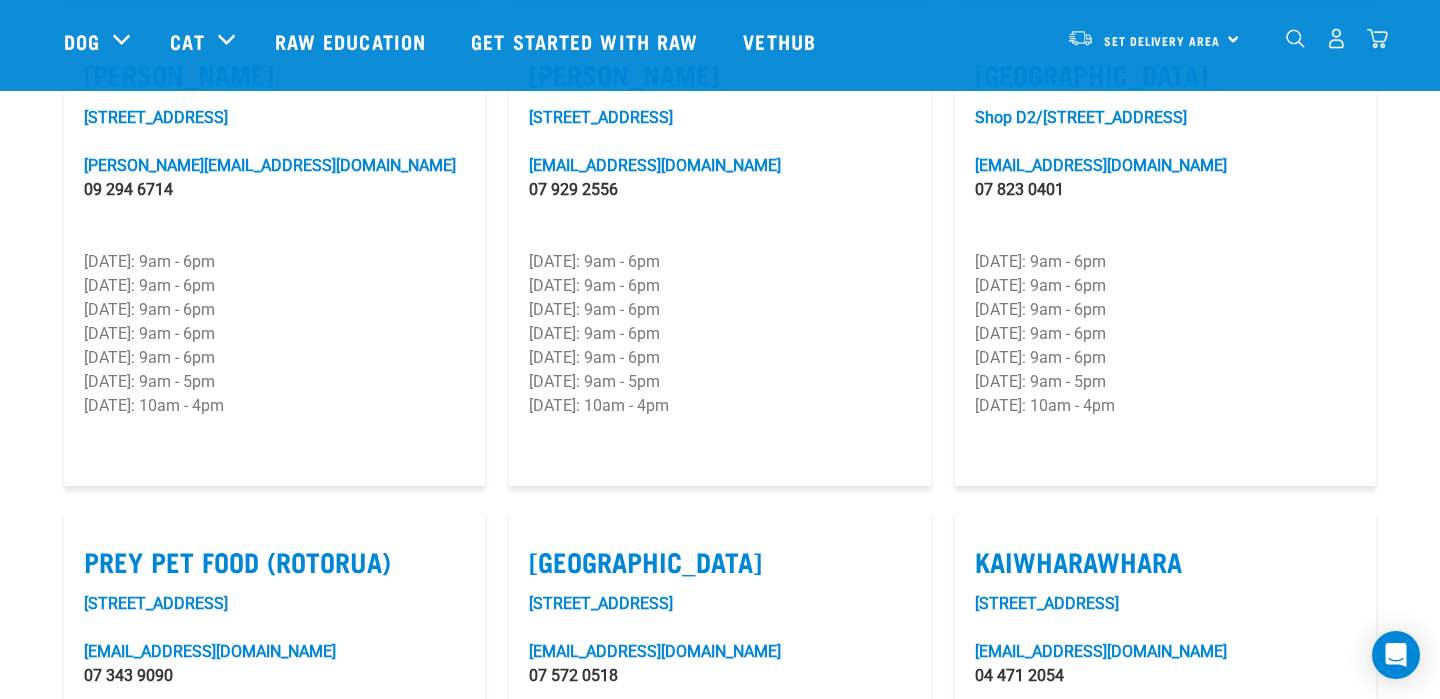 scroll, scrollTop: 1938, scrollLeft: 0, axis: vertical 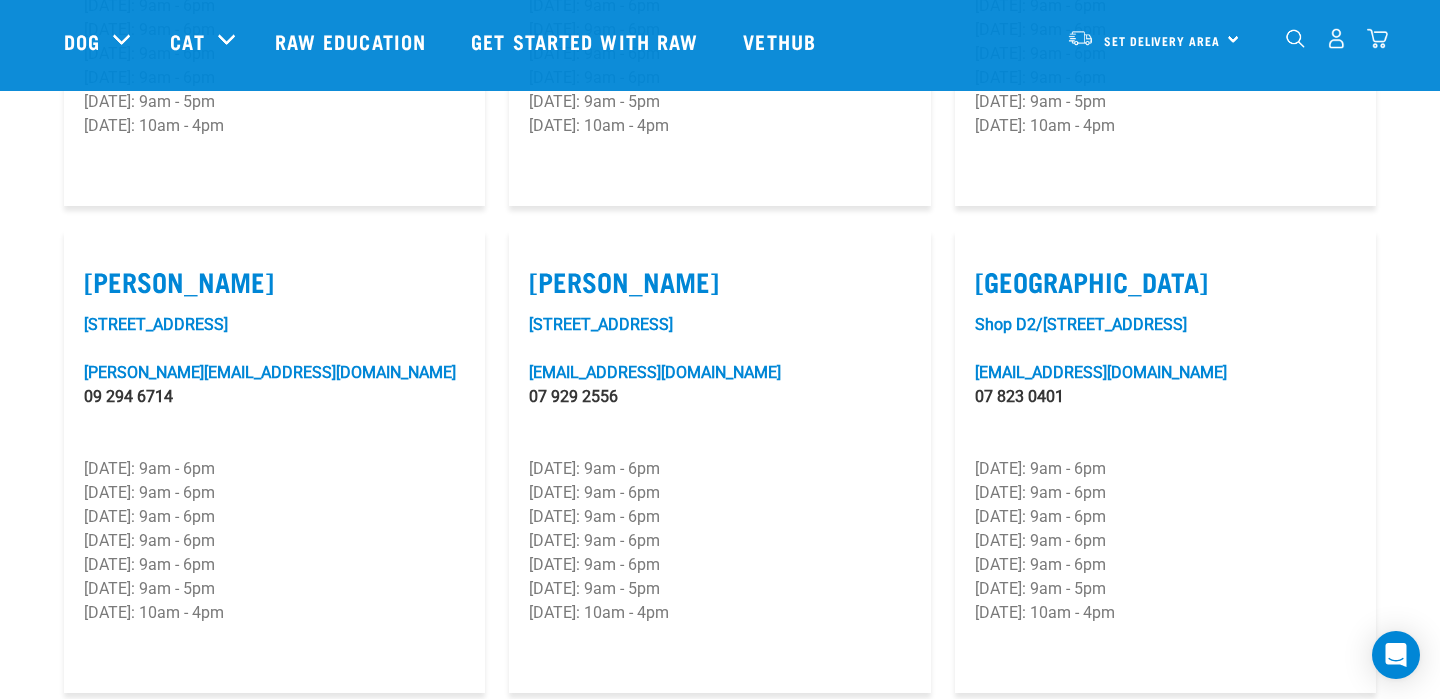 click at bounding box center (1336, 38) 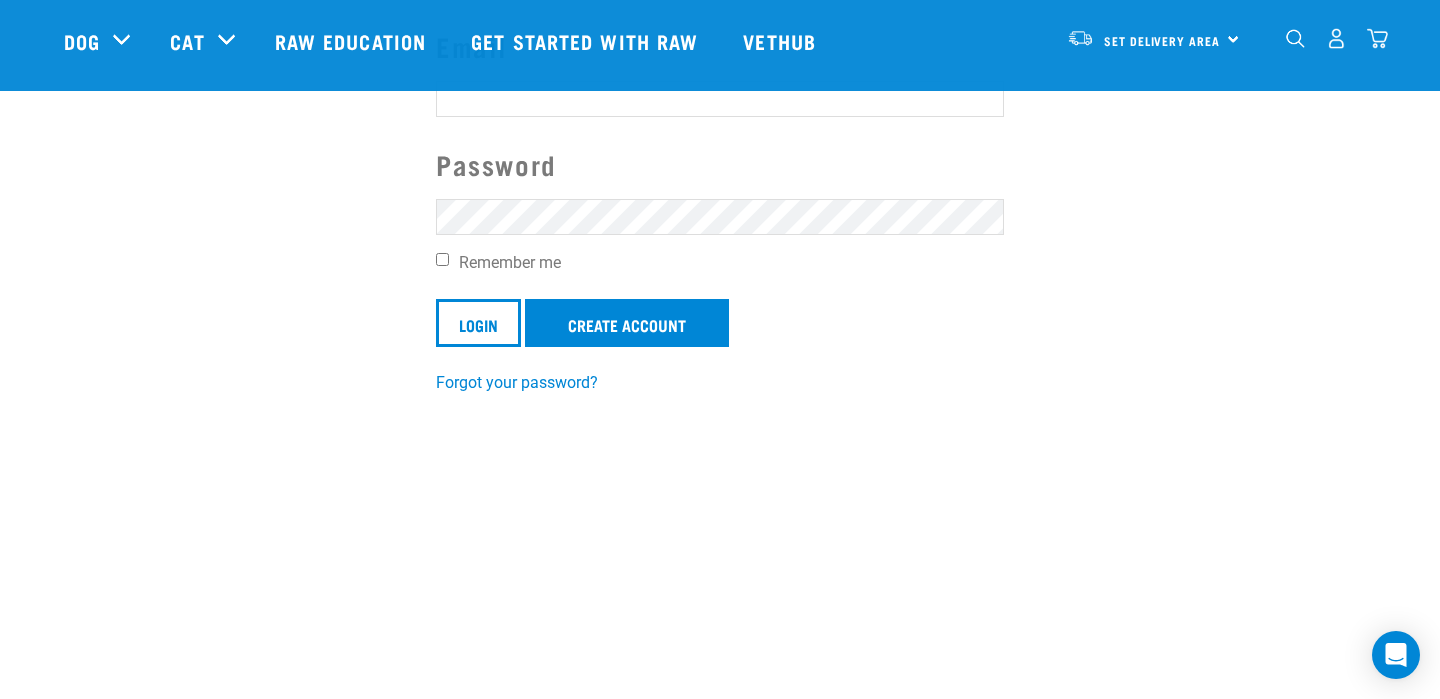 scroll, scrollTop: 0, scrollLeft: 0, axis: both 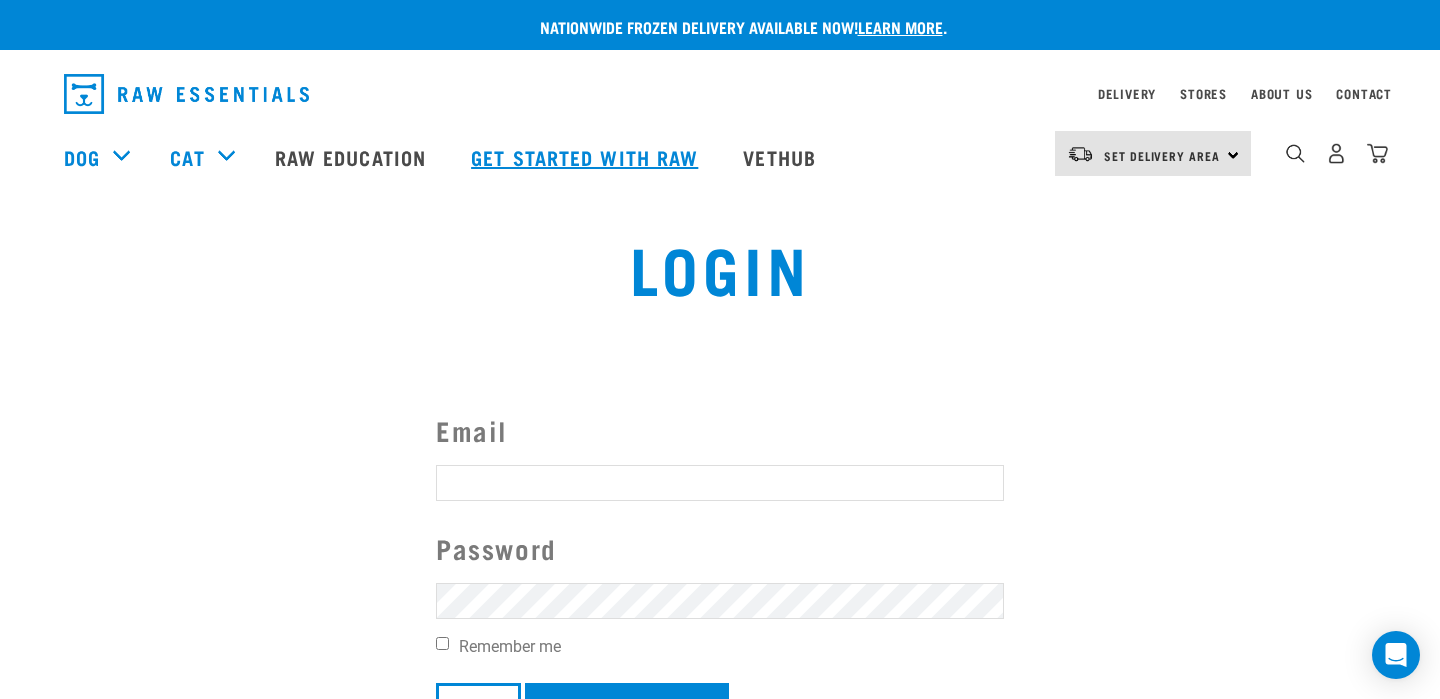 click on "Get started with Raw" at bounding box center (587, 157) 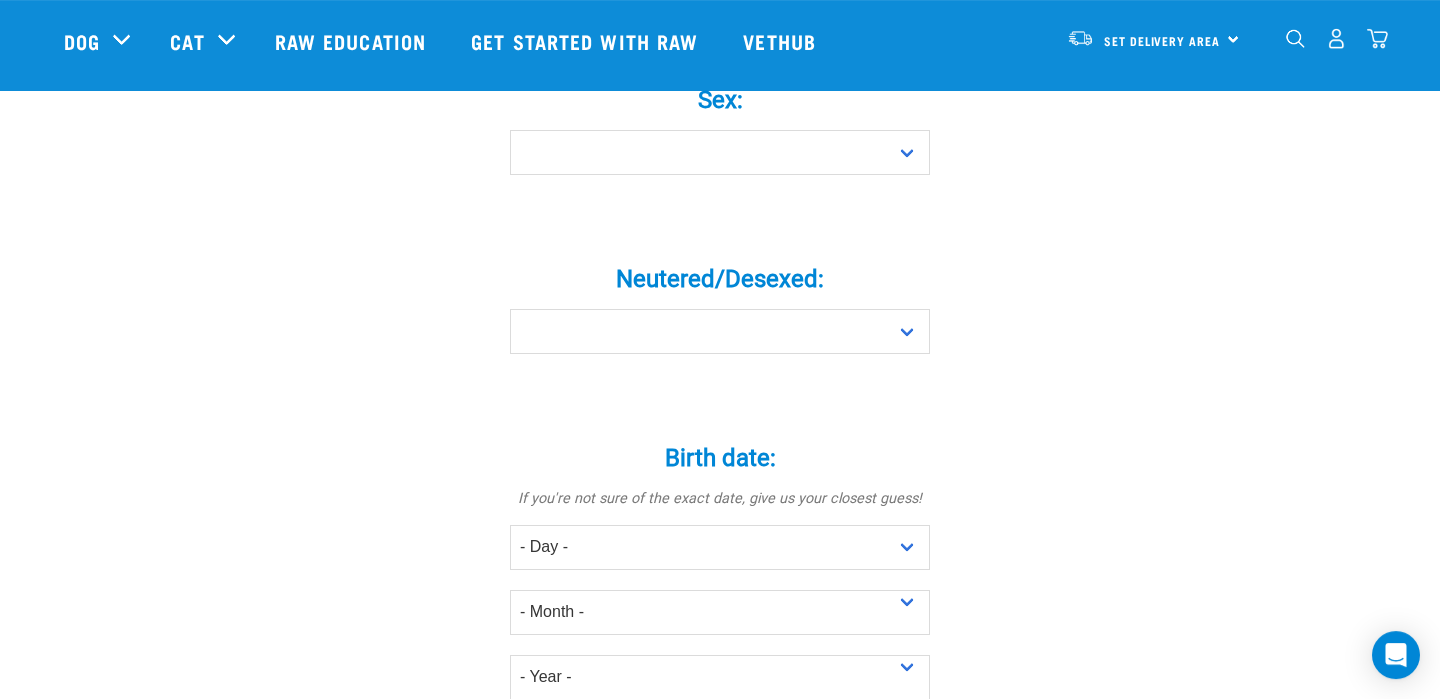 scroll, scrollTop: 0, scrollLeft: 0, axis: both 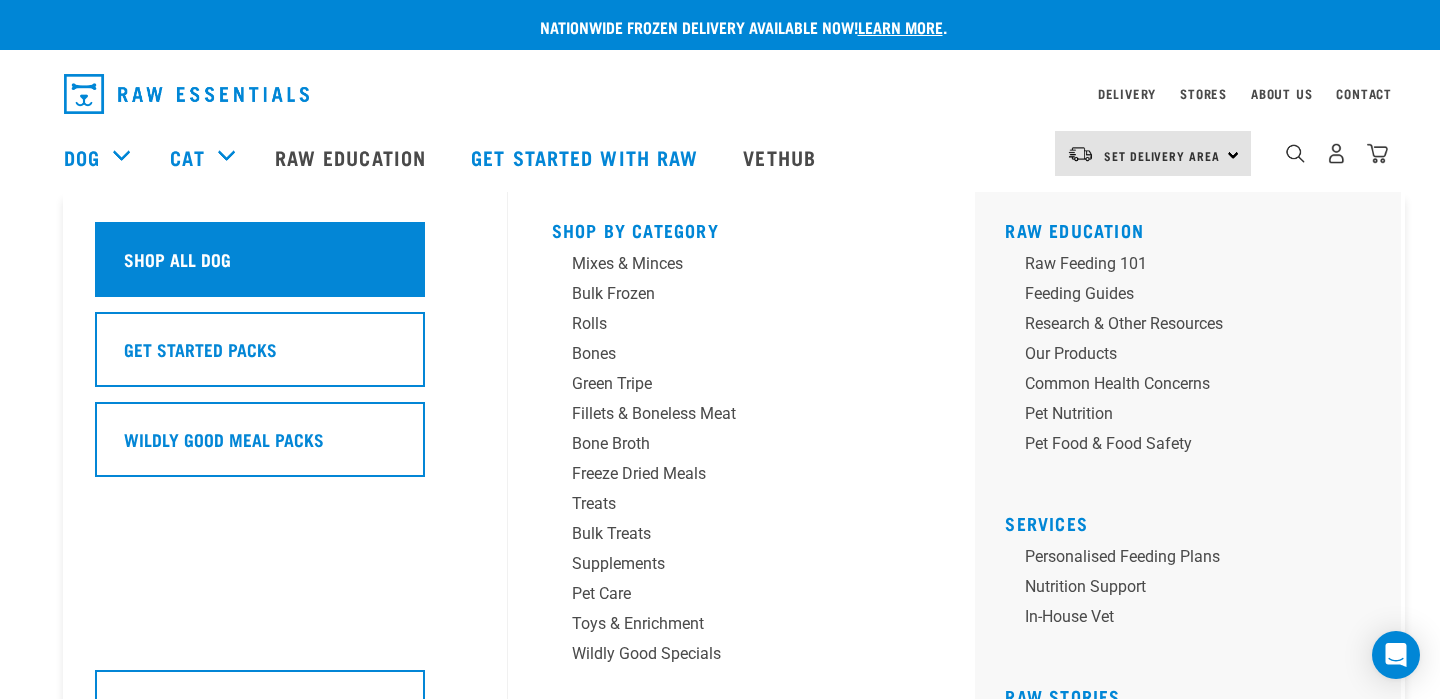 click on "Shop all dog" at bounding box center [177, 259] 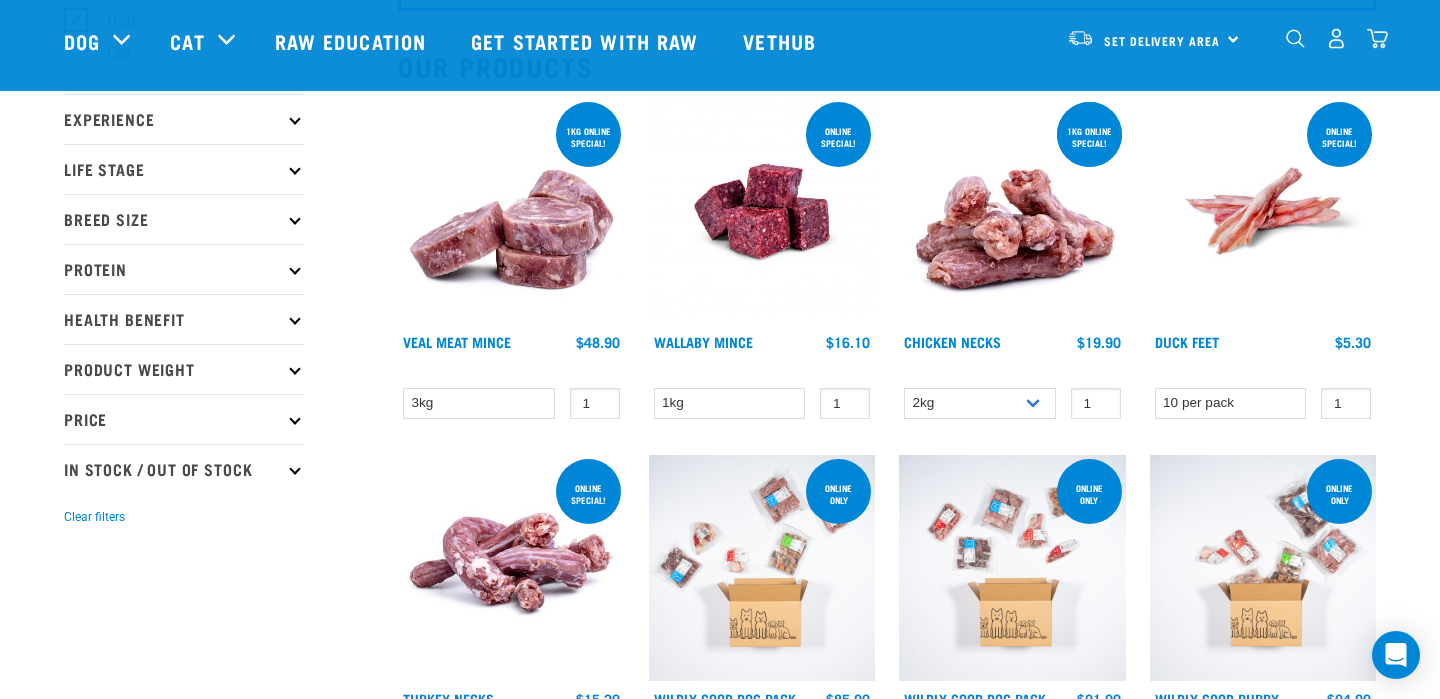scroll, scrollTop: 204, scrollLeft: 0, axis: vertical 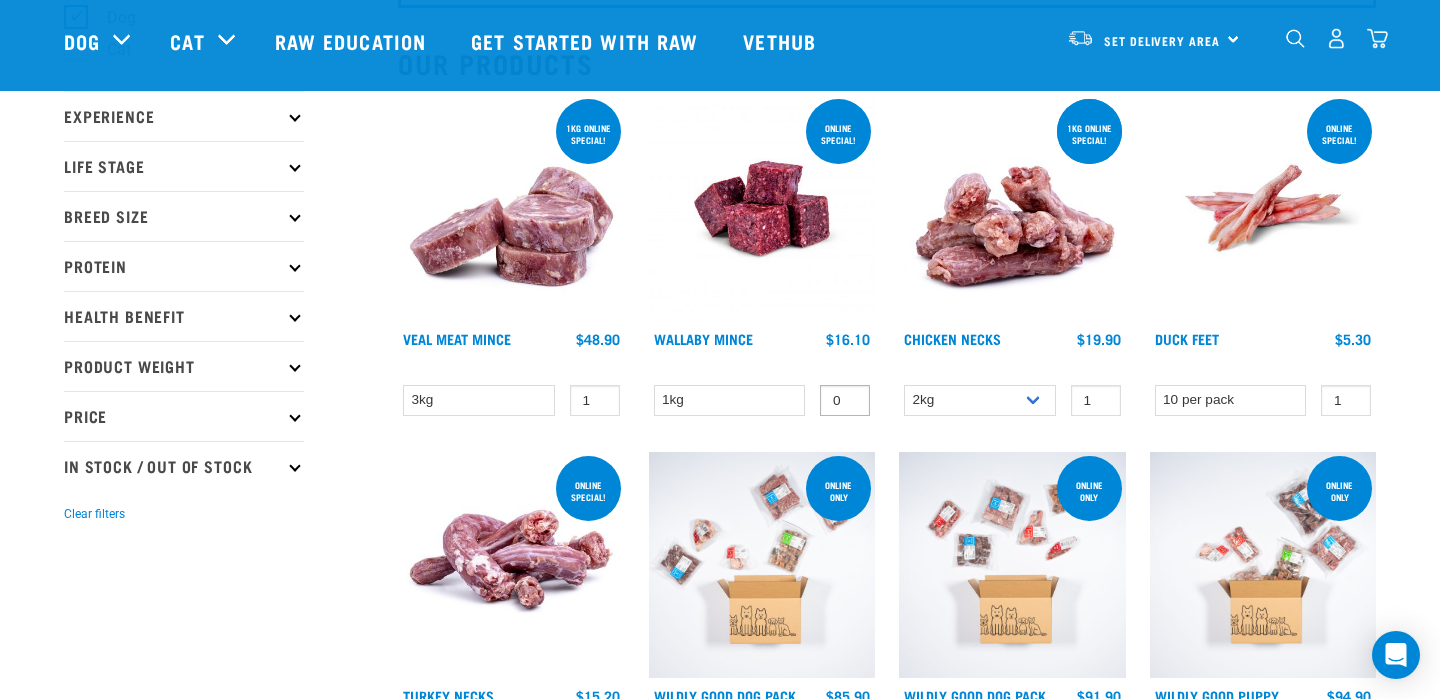 click on "0" at bounding box center [845, 400] 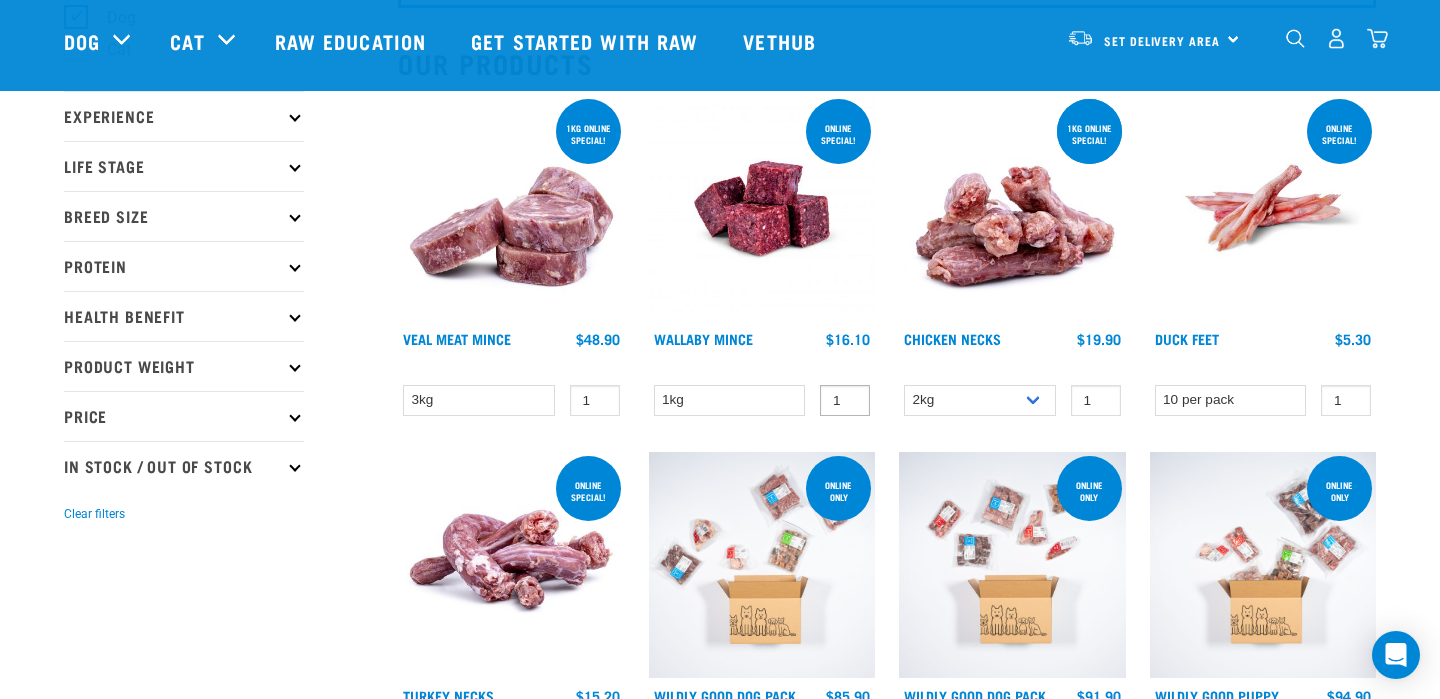 type on "1" 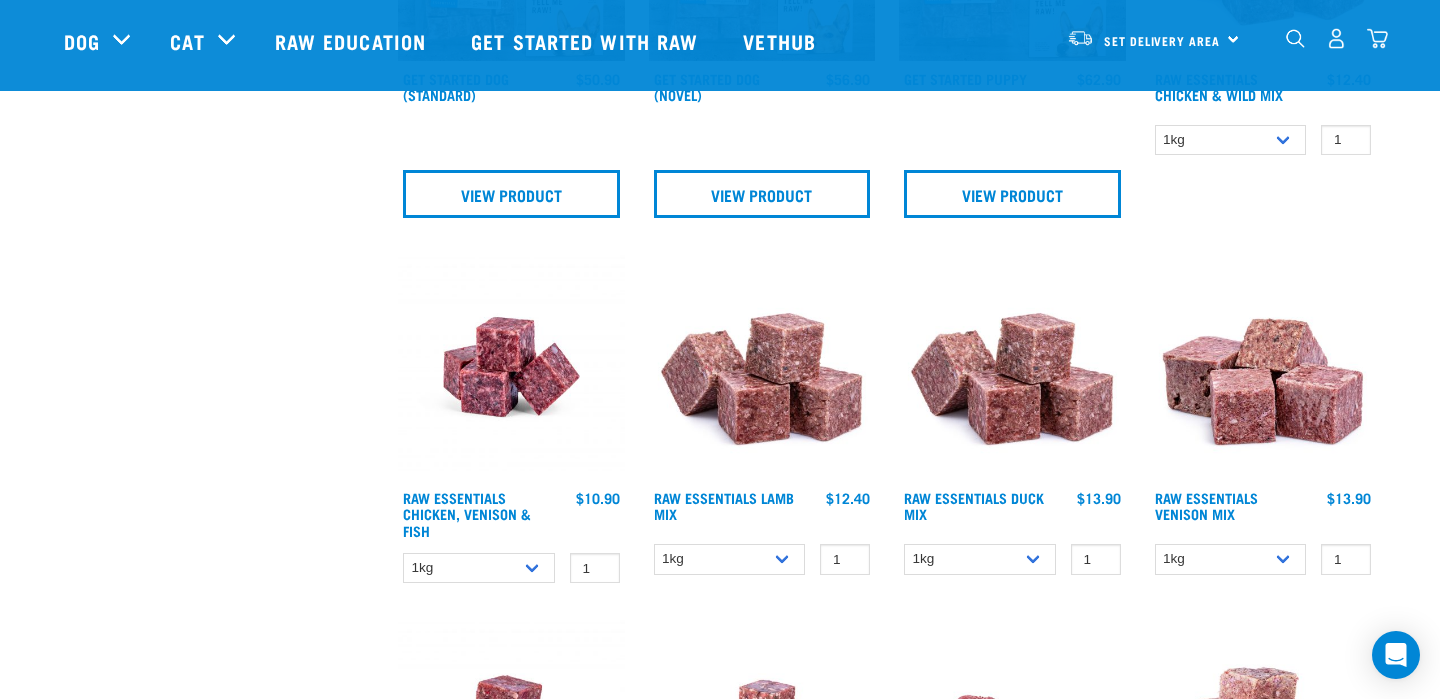 scroll, scrollTop: 1277, scrollLeft: 0, axis: vertical 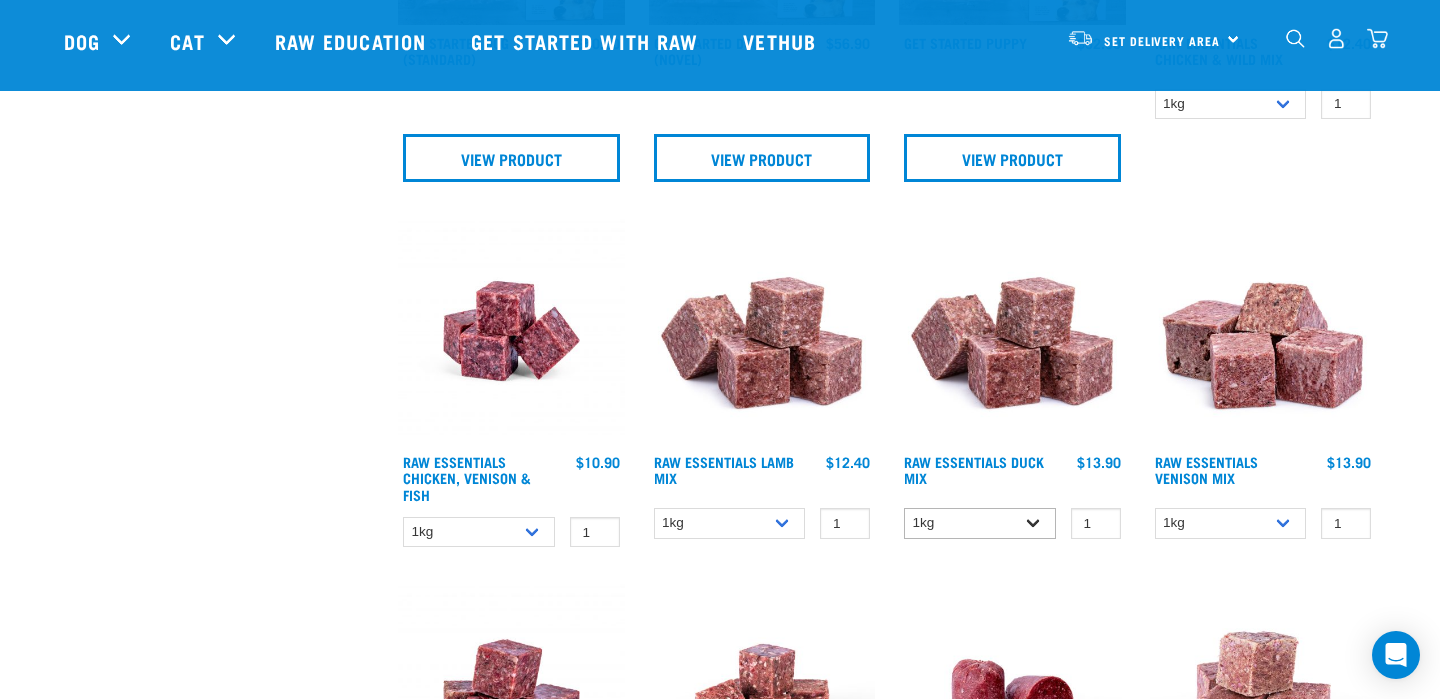 click on "1kg
3kg" at bounding box center [980, 523] 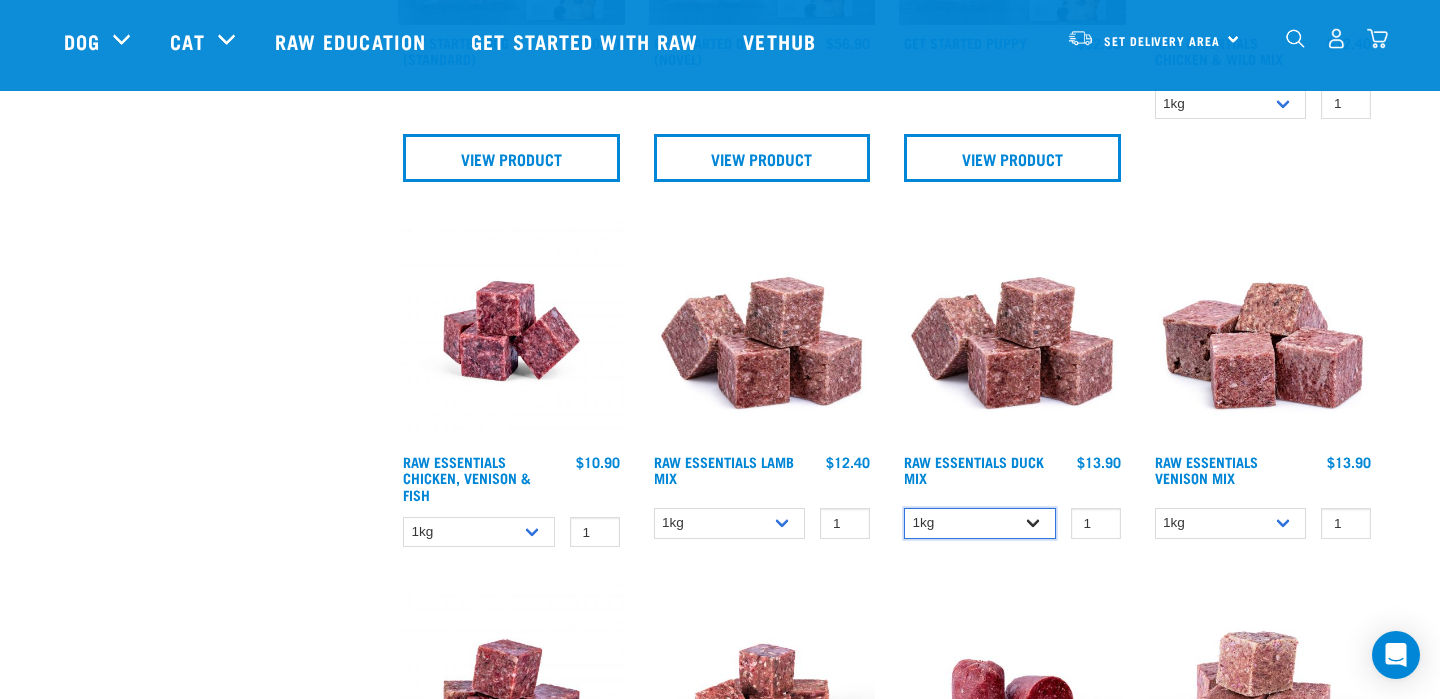 select on "442098" 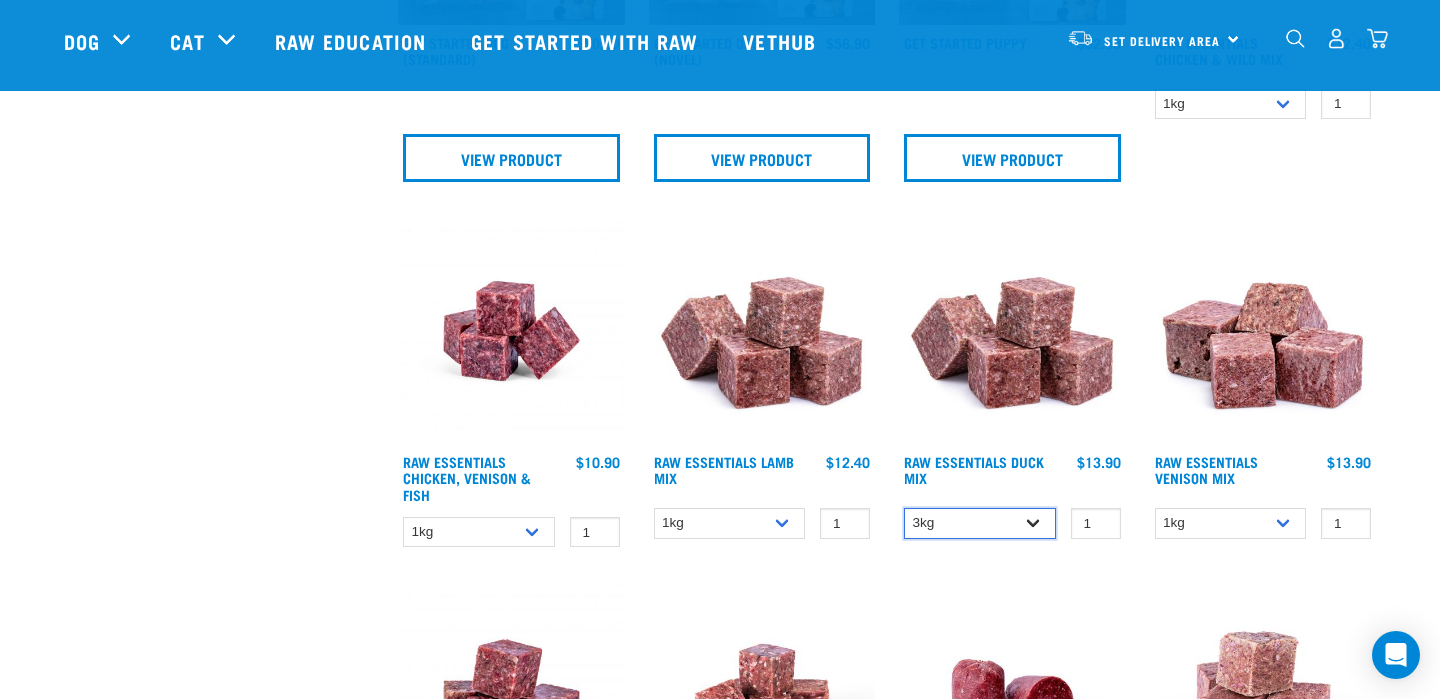 click on "3kg" at bounding box center (0, 0) 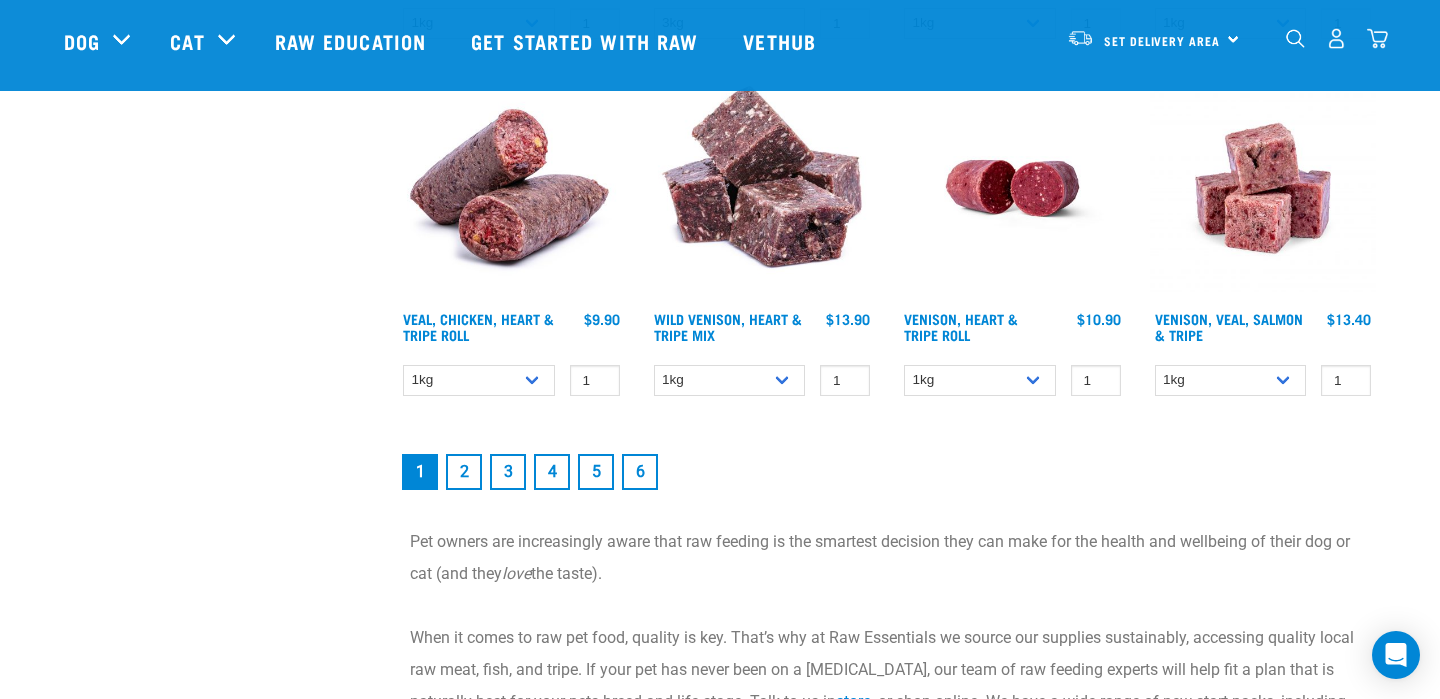 scroll, scrollTop: 2858, scrollLeft: 0, axis: vertical 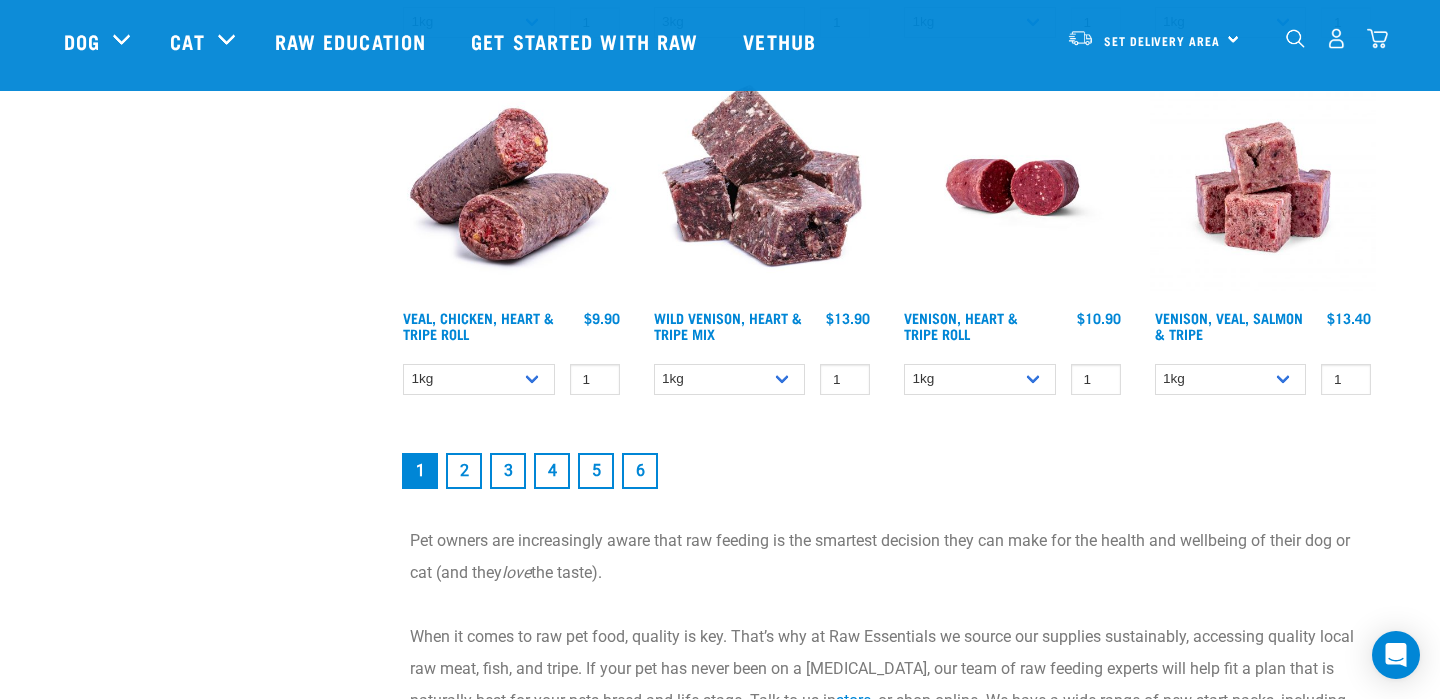 click on "6" at bounding box center [640, 471] 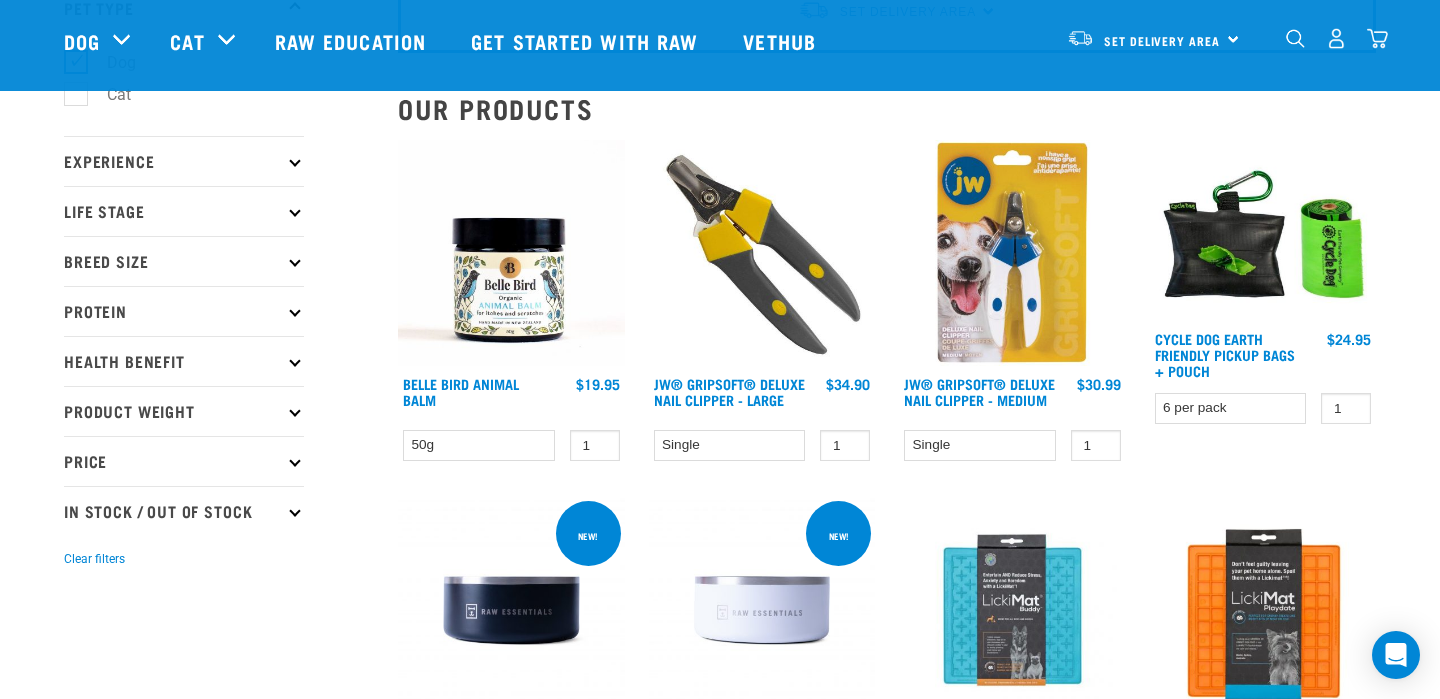 scroll, scrollTop: 164, scrollLeft: 0, axis: vertical 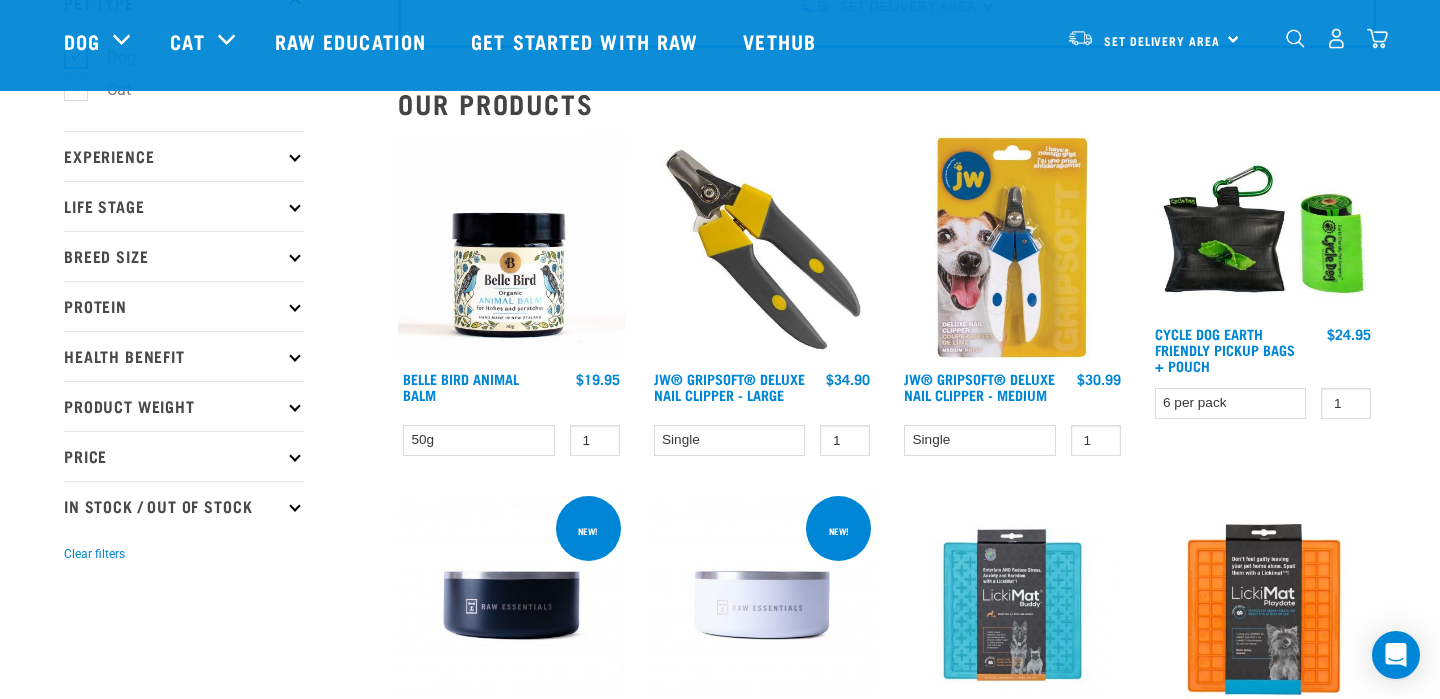 click at bounding box center [294, 405] 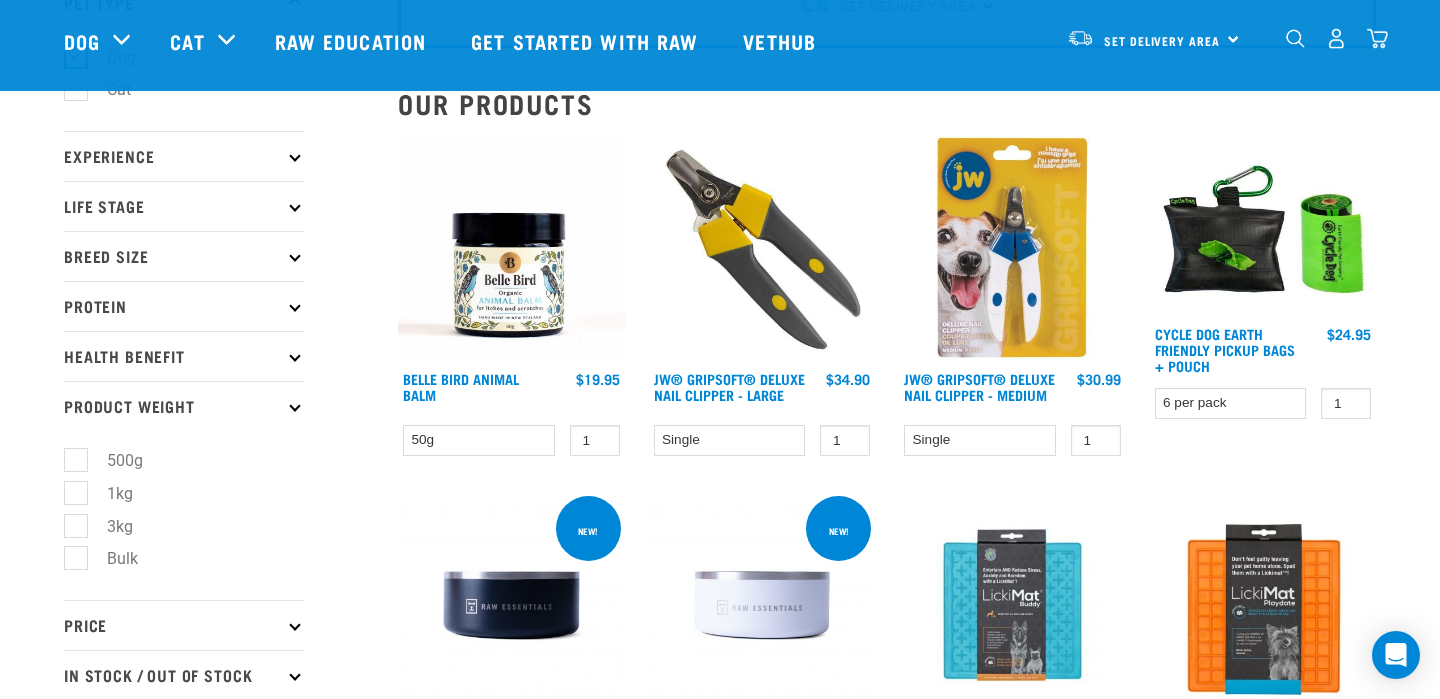 click on "Bulk" at bounding box center (110, 558) 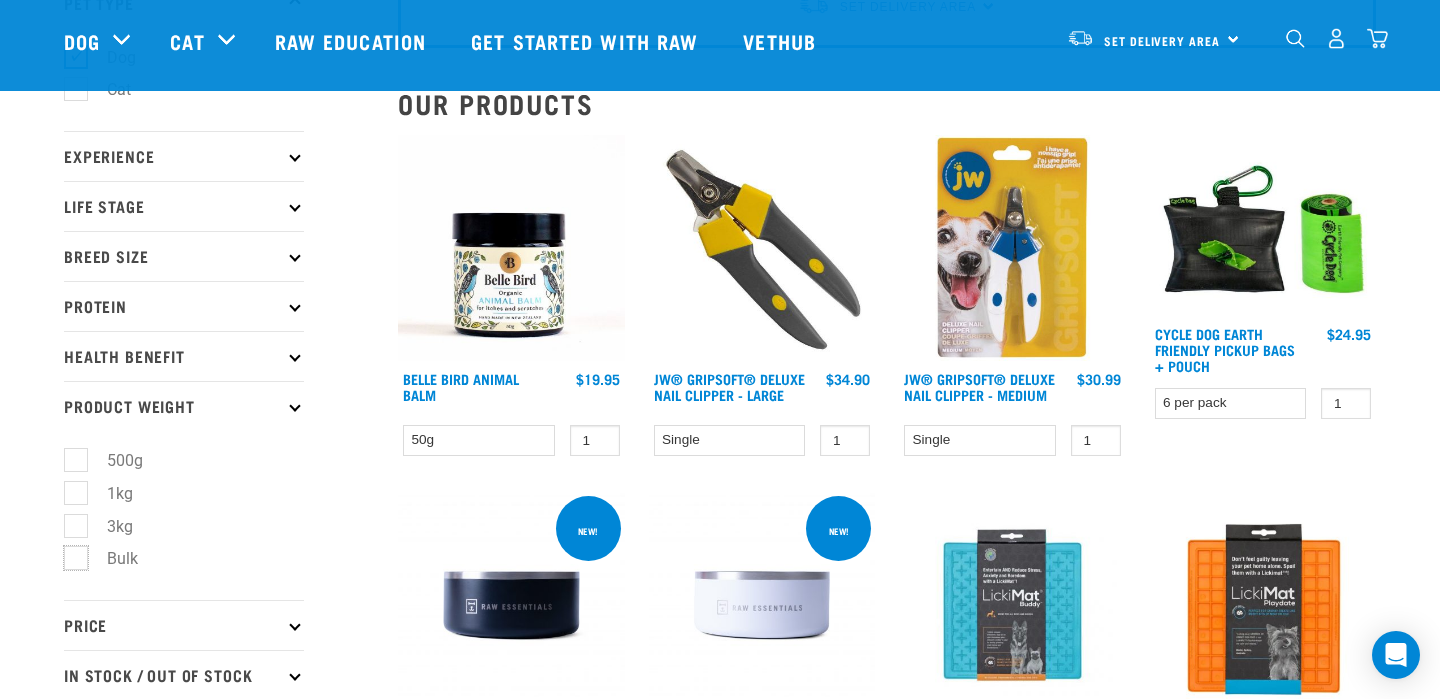 checkbox on "true" 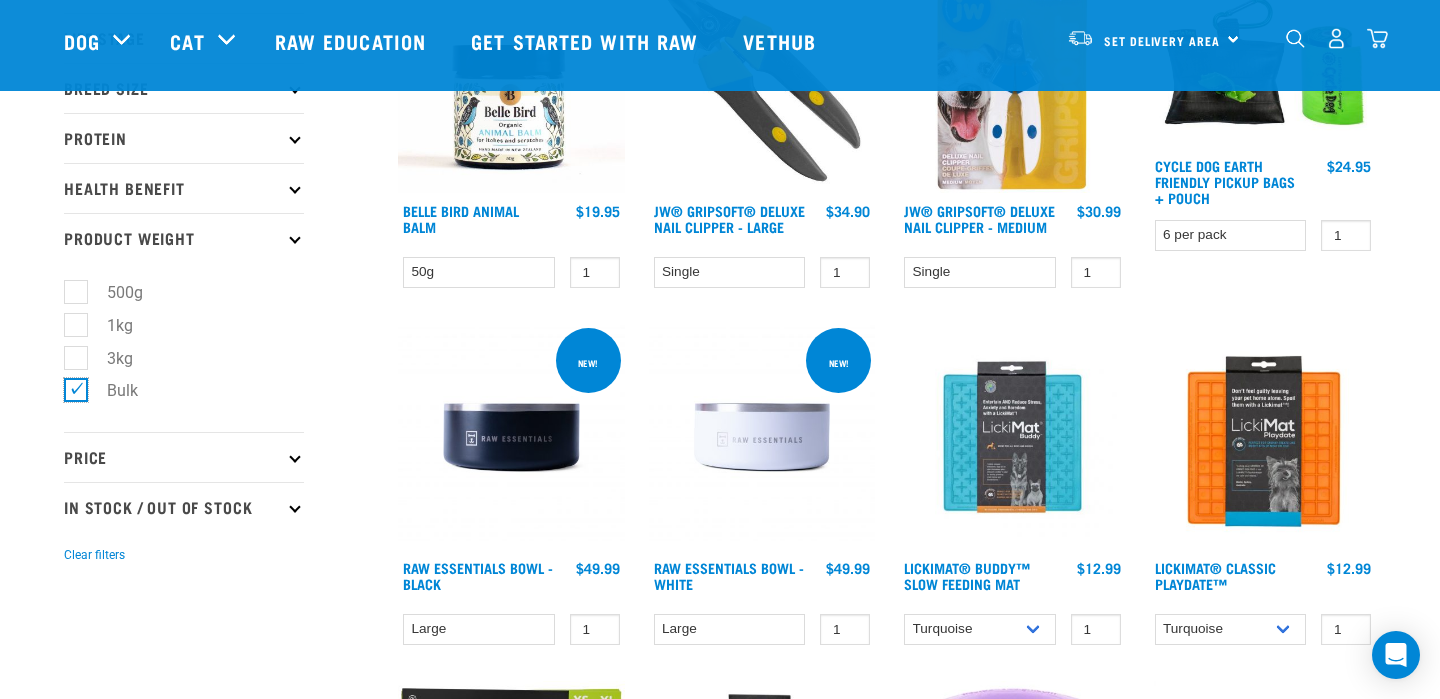 scroll, scrollTop: 356, scrollLeft: 0, axis: vertical 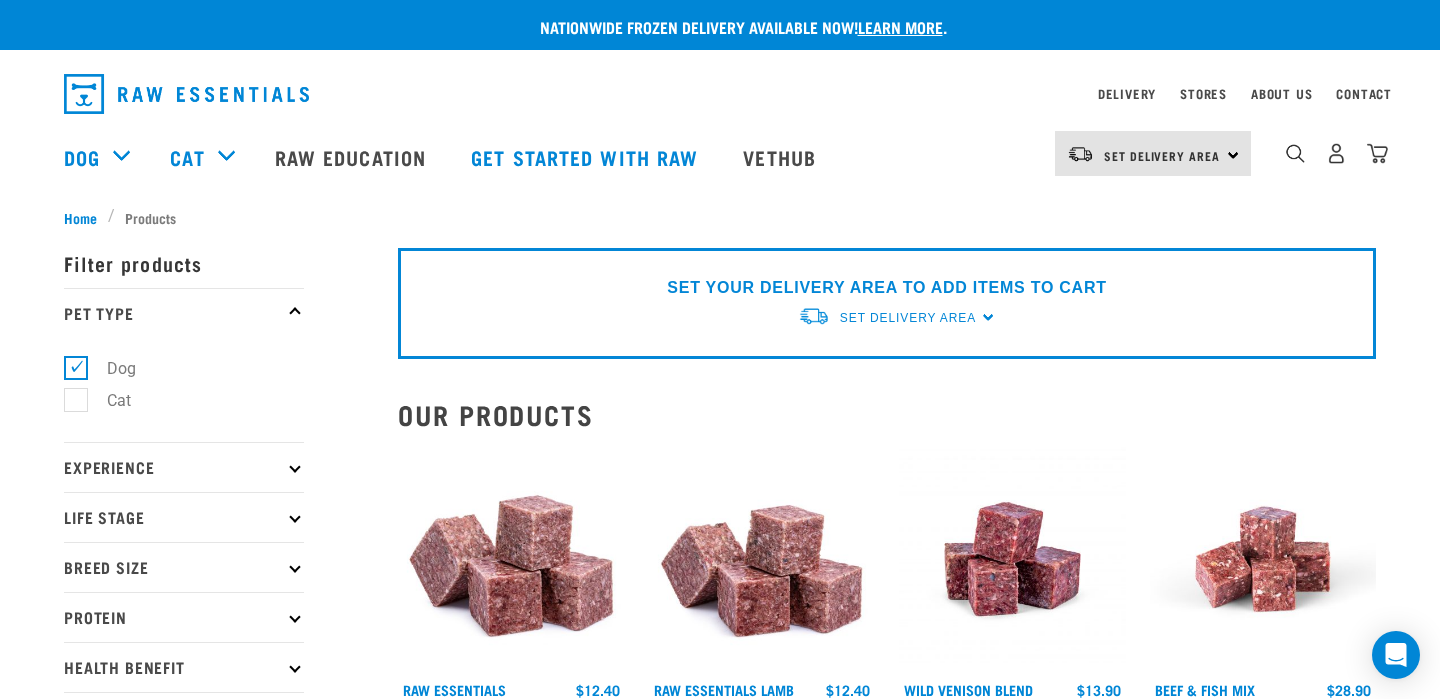 click on "Contact" at bounding box center (1364, 94) 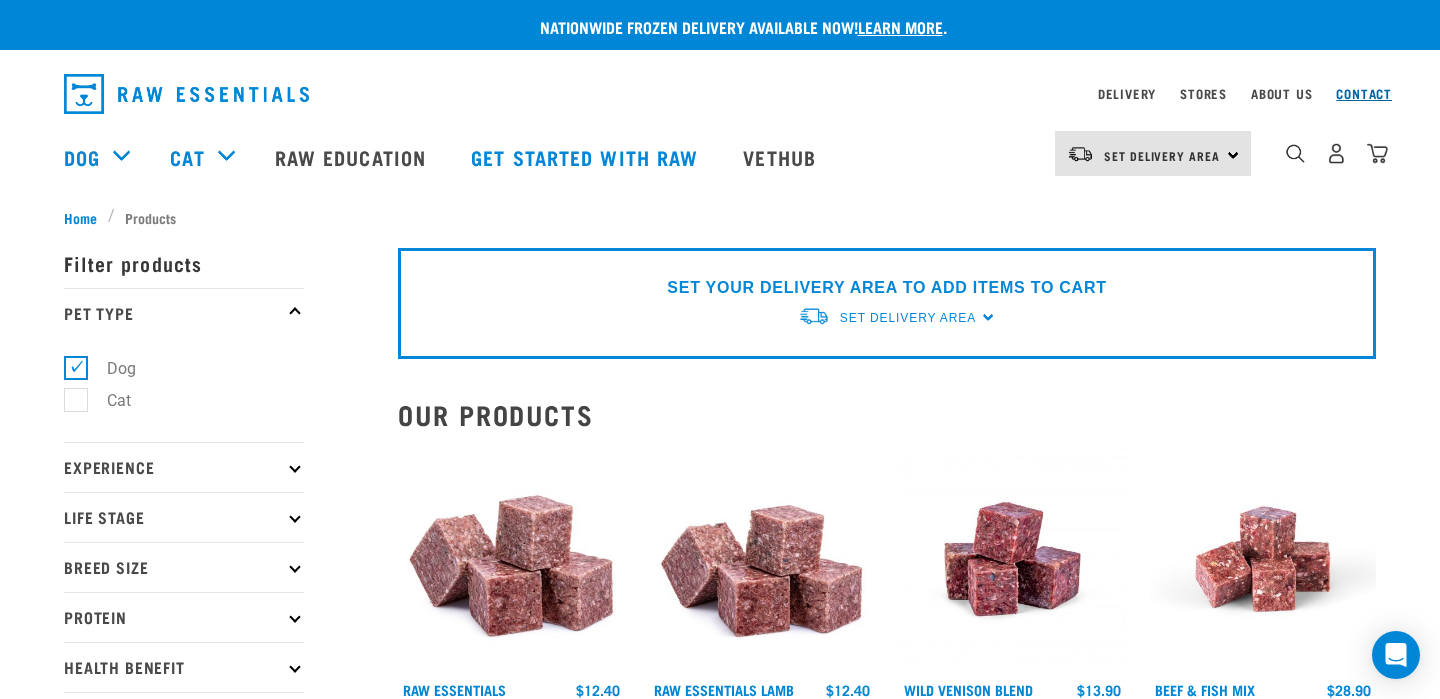 click on "Contact" at bounding box center [1364, 93] 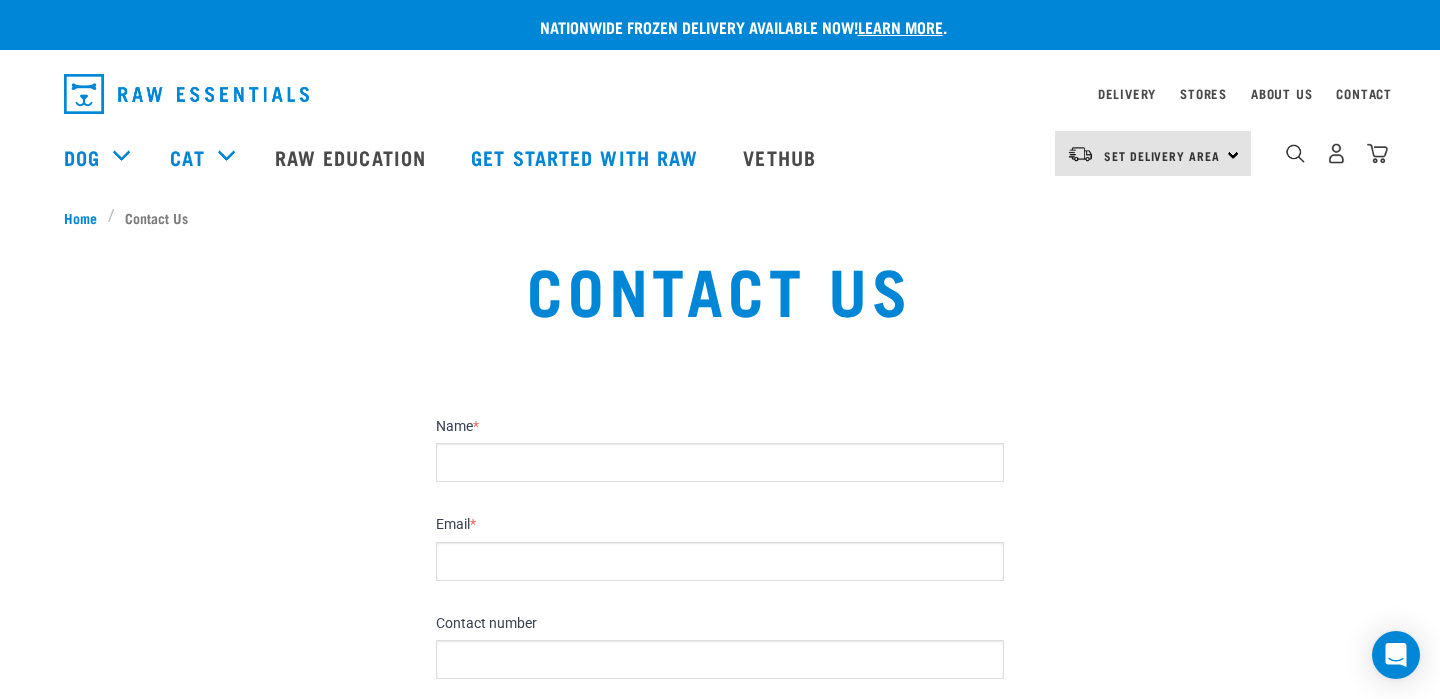 scroll, scrollTop: 0, scrollLeft: 0, axis: both 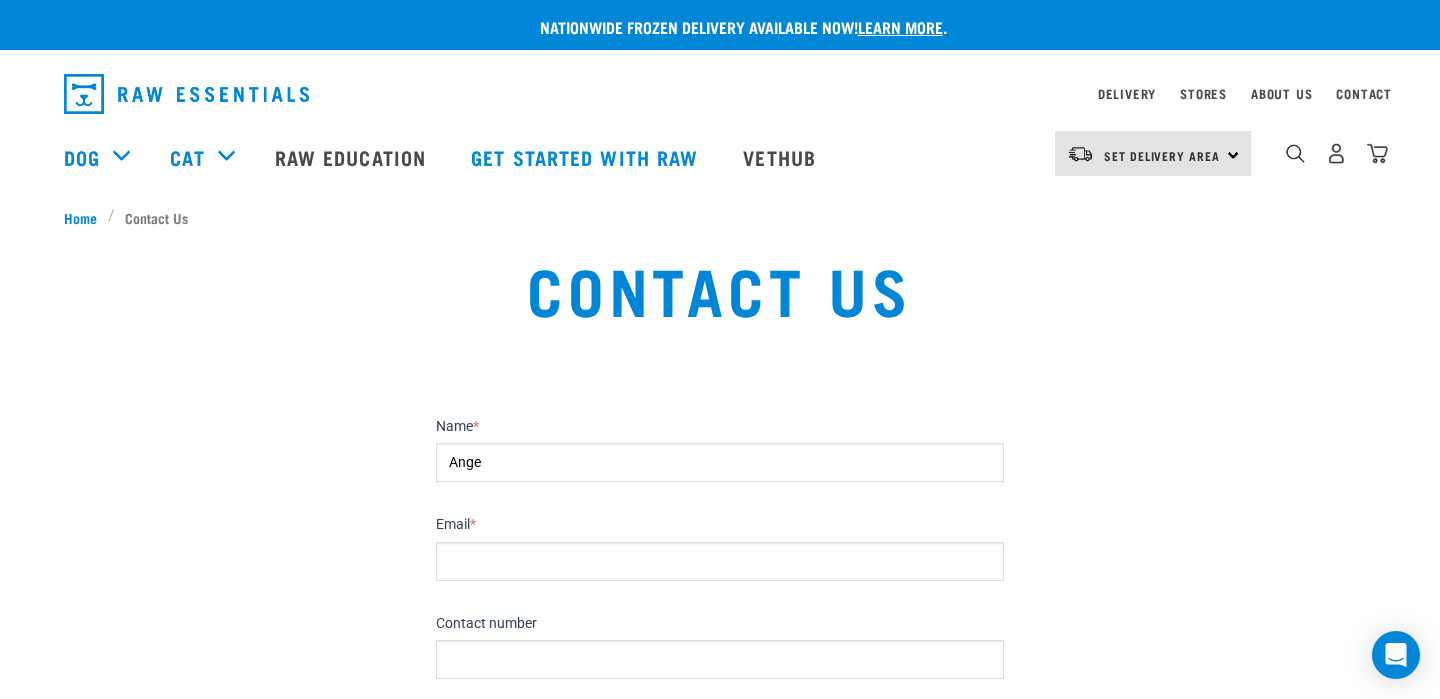 click on "Ange" at bounding box center [720, 462] 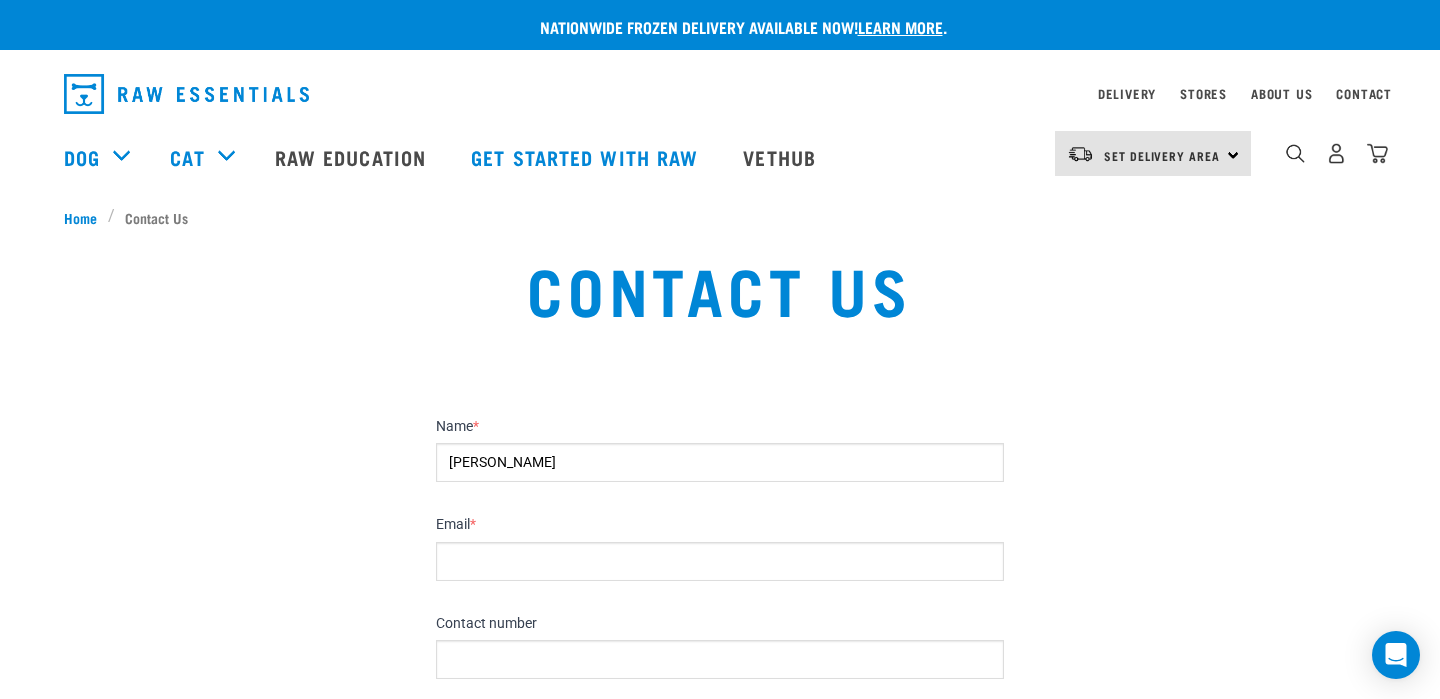 type on "[PERSON_NAME]" 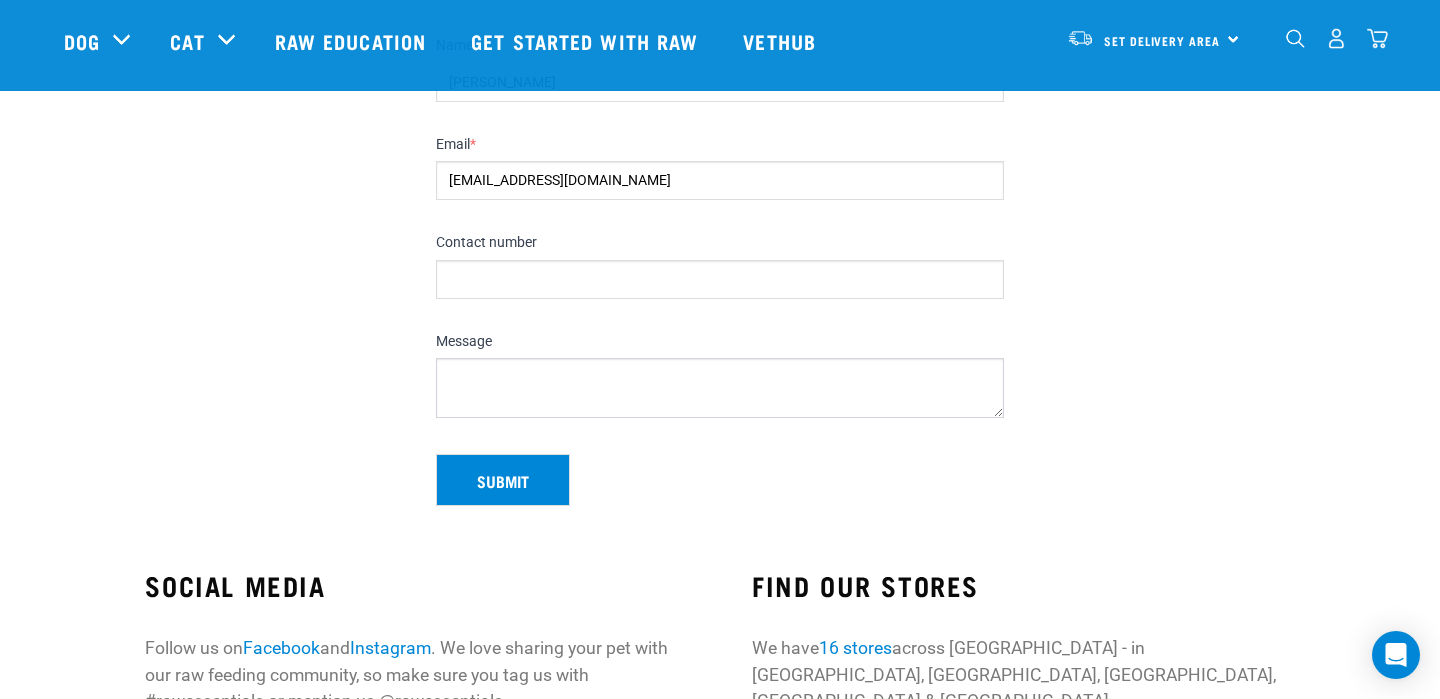 scroll, scrollTop: 210, scrollLeft: 0, axis: vertical 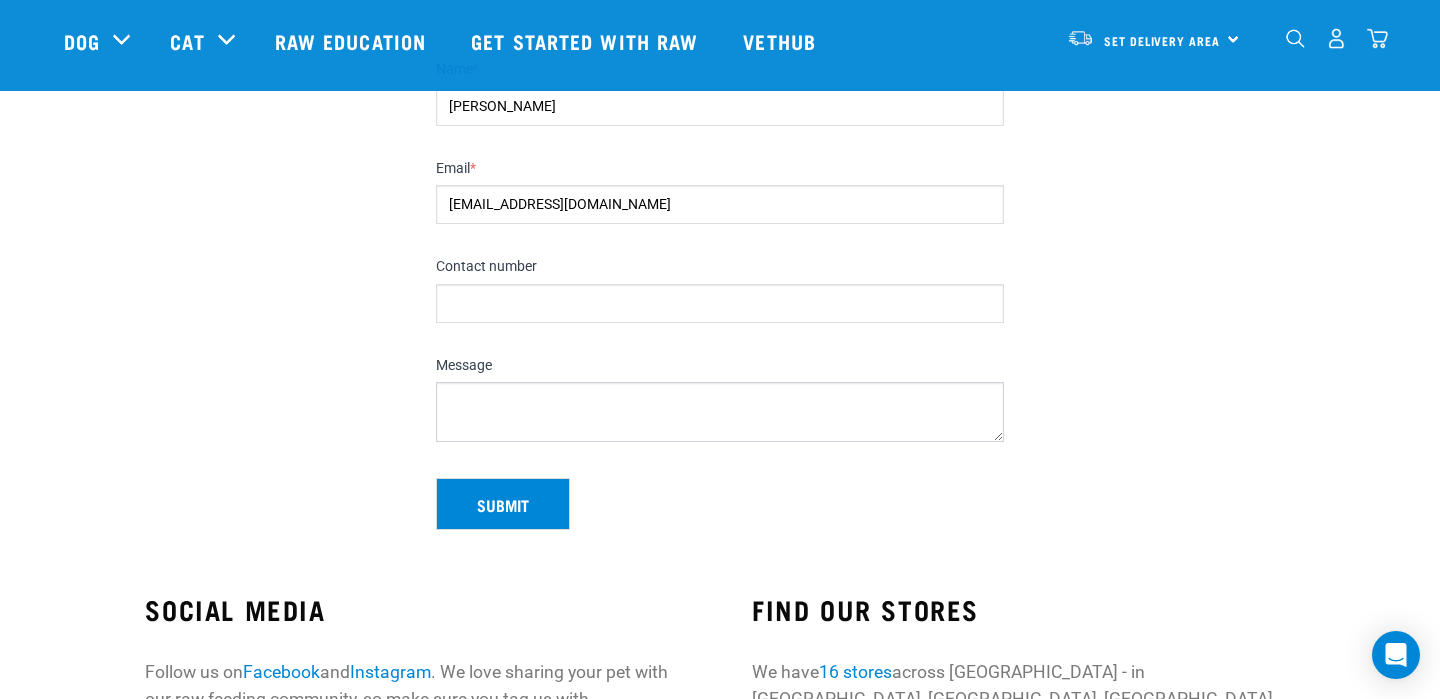 type on "[EMAIL_ADDRESS][DOMAIN_NAME]" 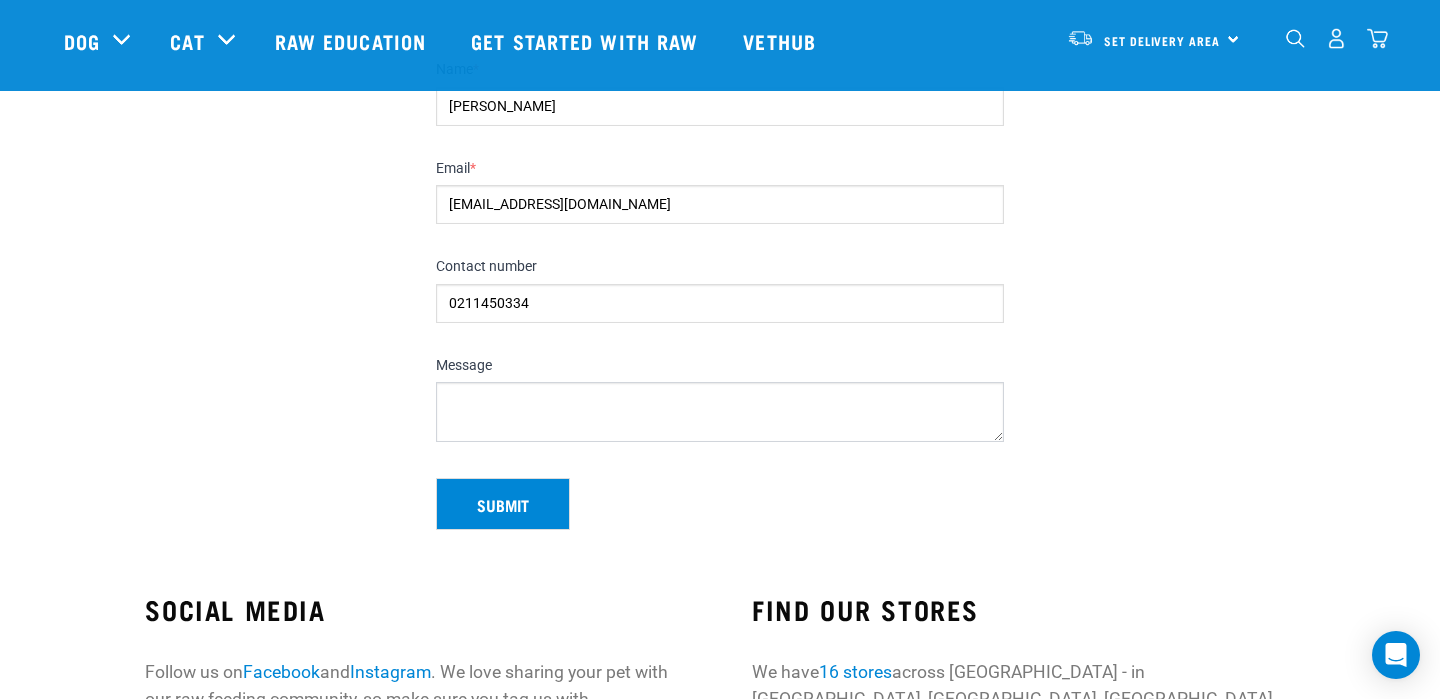 type on "0211450334" 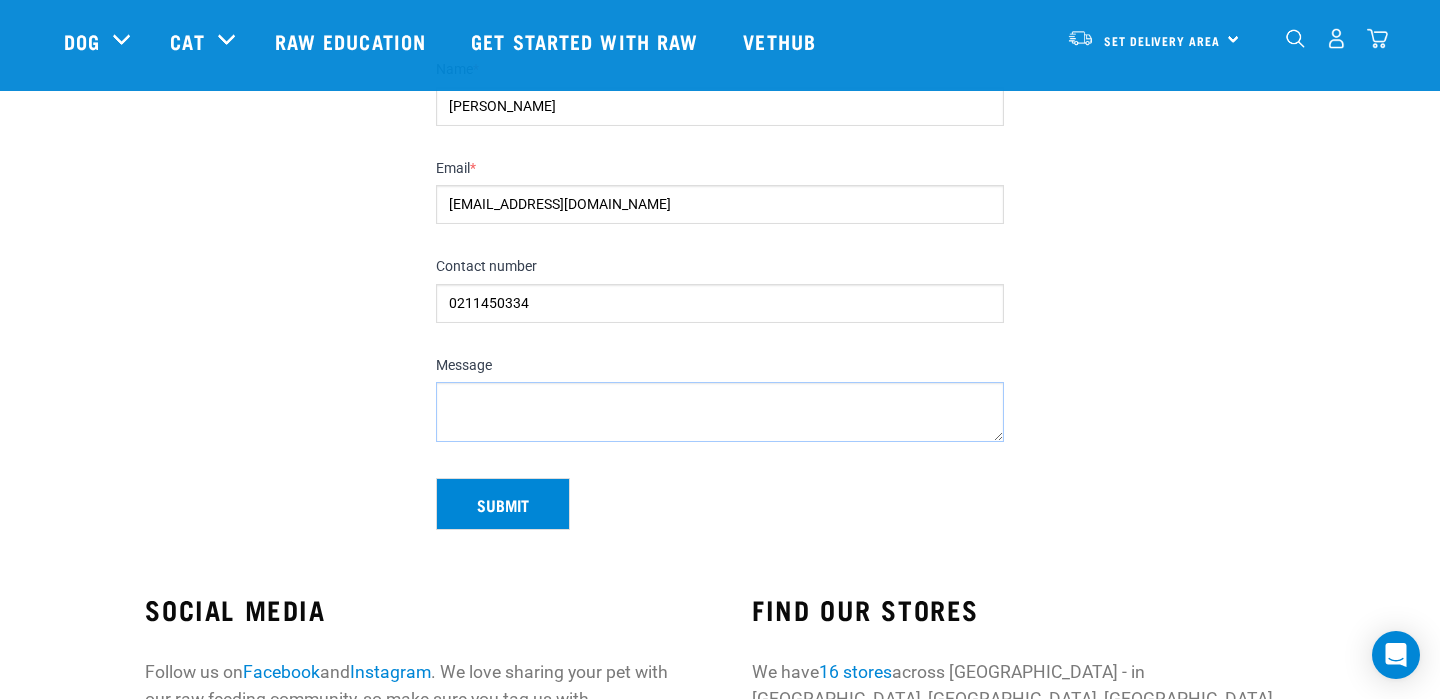 click on "Message" at bounding box center [720, 412] 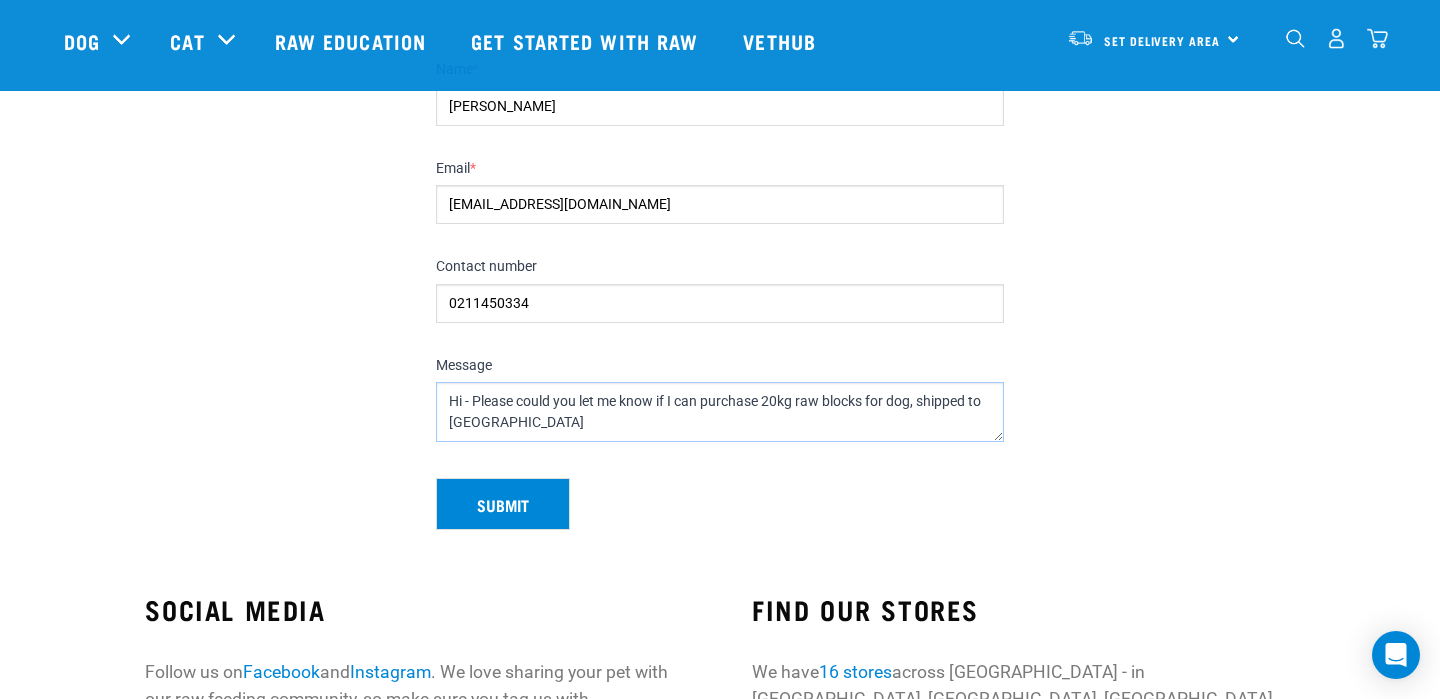 click on "Hi - Please could you let me know if I can purchase 20kg raw blocks for dog, shipped to Motueka" at bounding box center [720, 412] 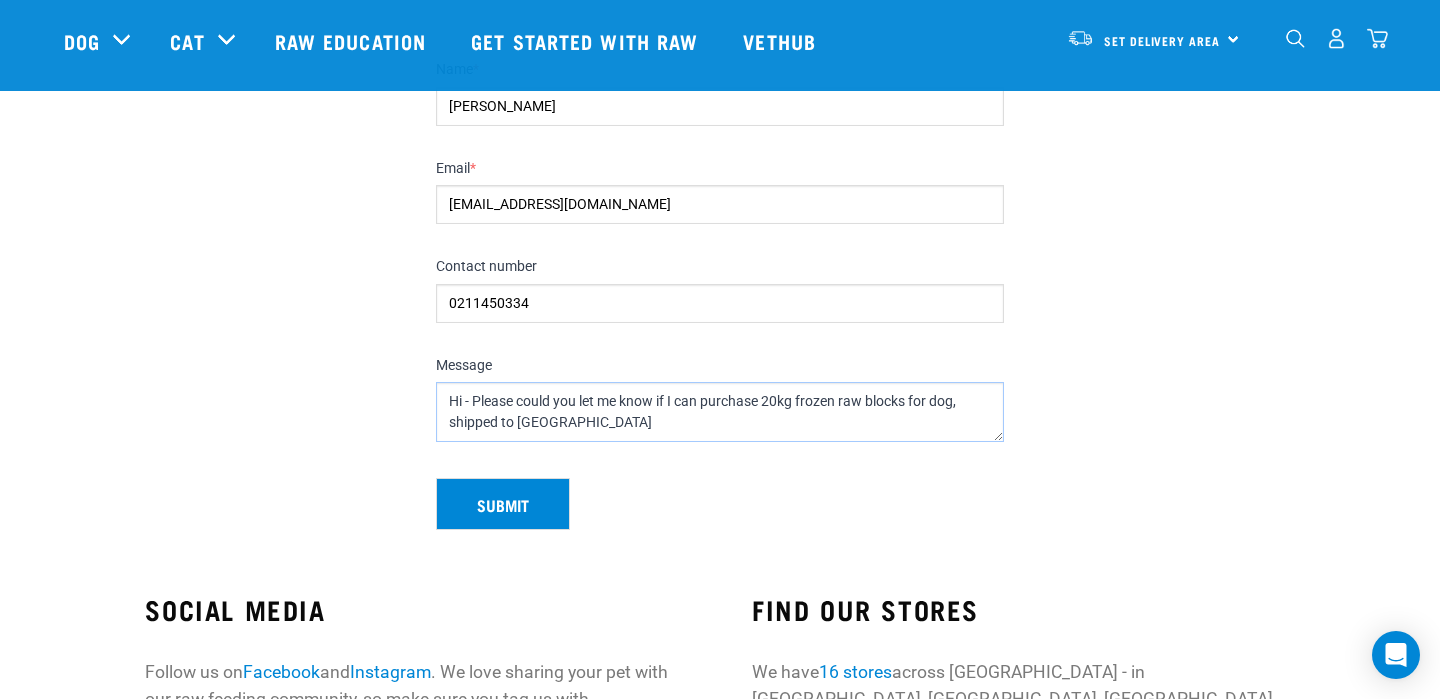 click on "Hi - Please could you let me know if I can purchase 20kg frozen raw blocks for dog, shipped to Motueka" at bounding box center (720, 412) 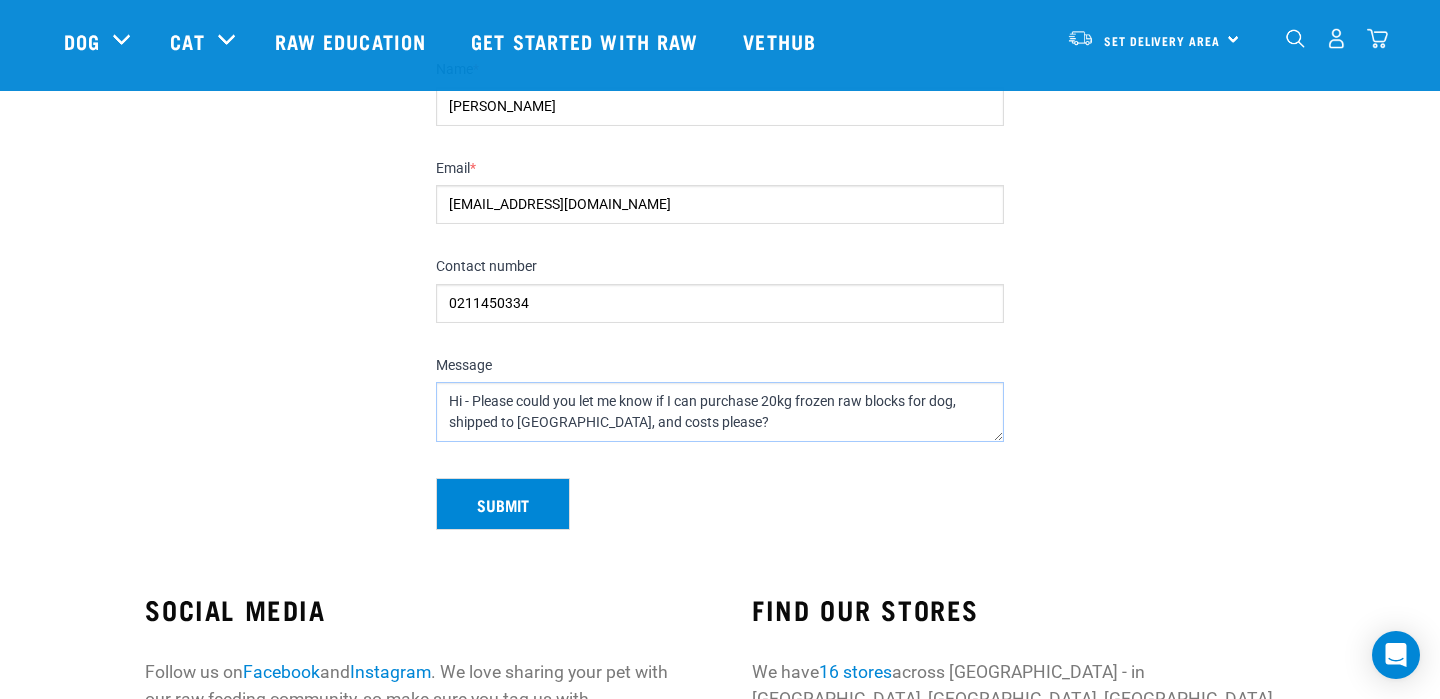 type on "Hi - Please could you let me know if I can purchase 20kg frozen raw blocks for dog, shipped to Motueka, and costs please?" 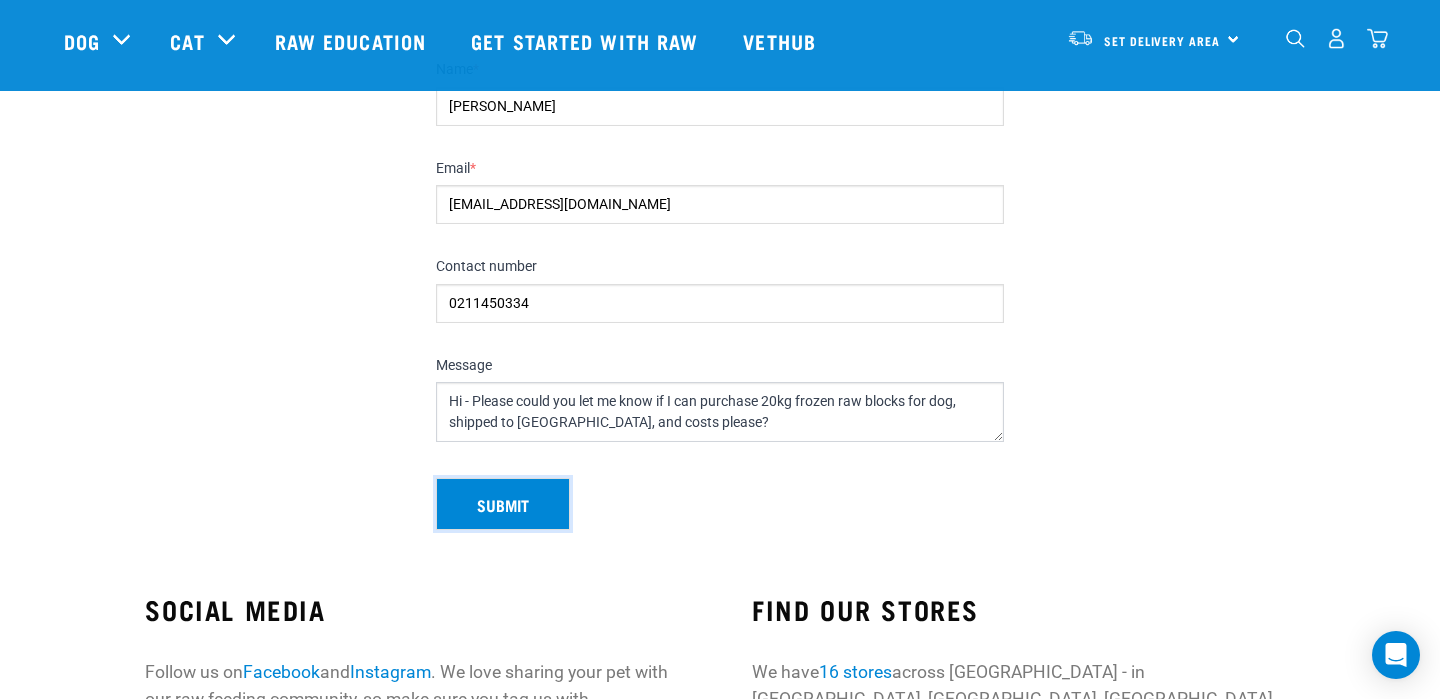 click on "Submit" at bounding box center (503, 504) 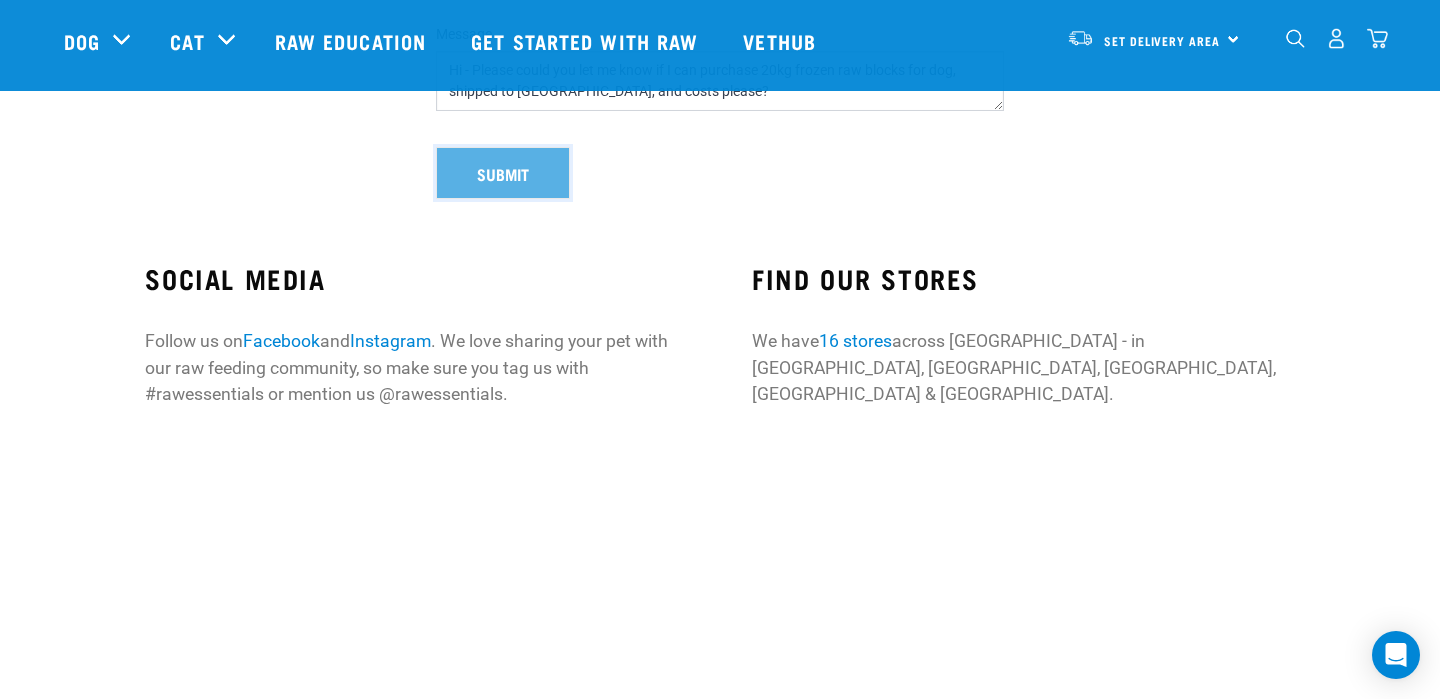 scroll, scrollTop: 550, scrollLeft: 0, axis: vertical 